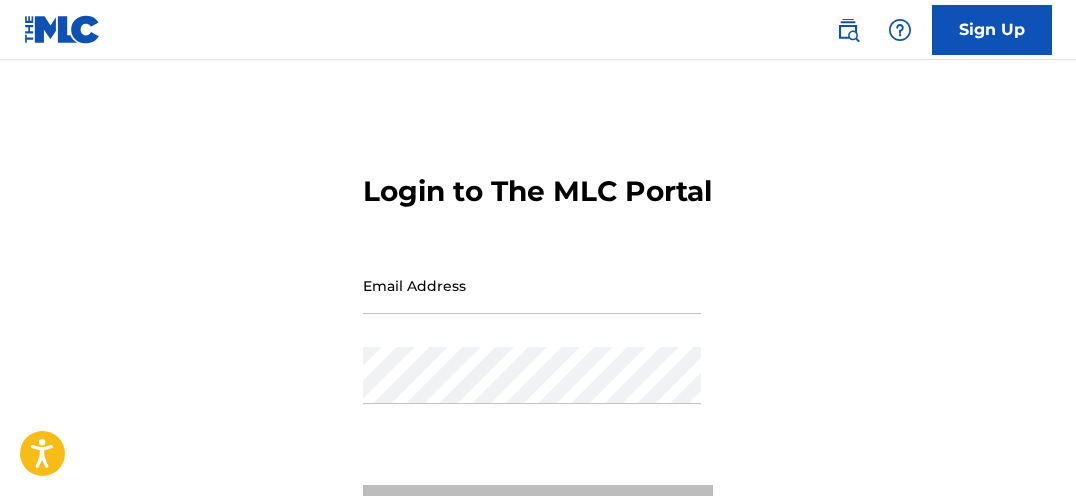 scroll, scrollTop: 0, scrollLeft: 0, axis: both 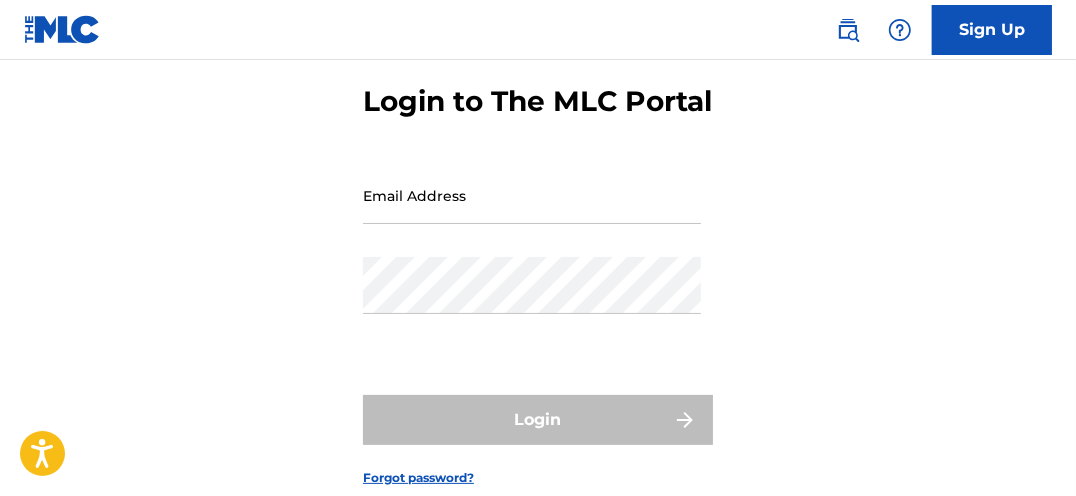 click on "Email Address" at bounding box center (532, 195) 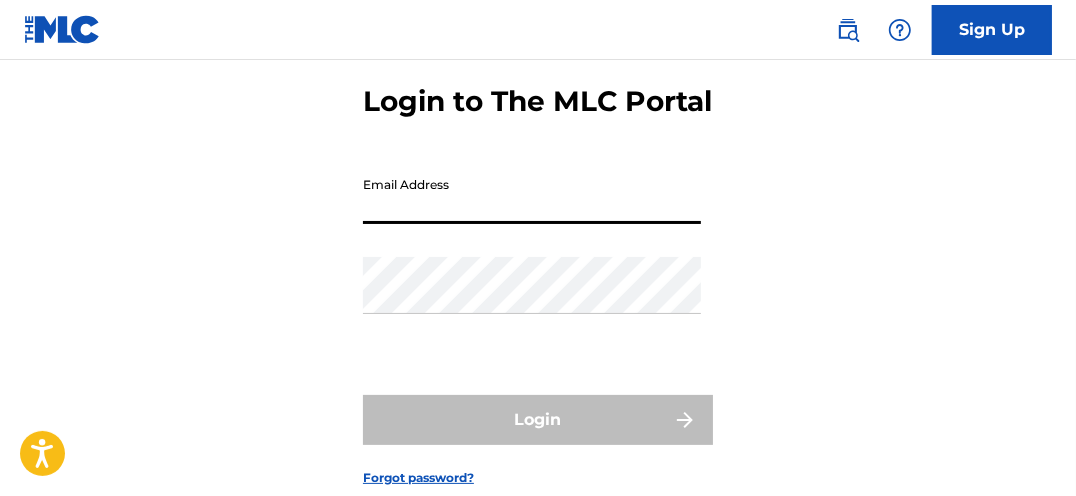 type on "[EMAIL_ADDRESS][DOMAIN_NAME]" 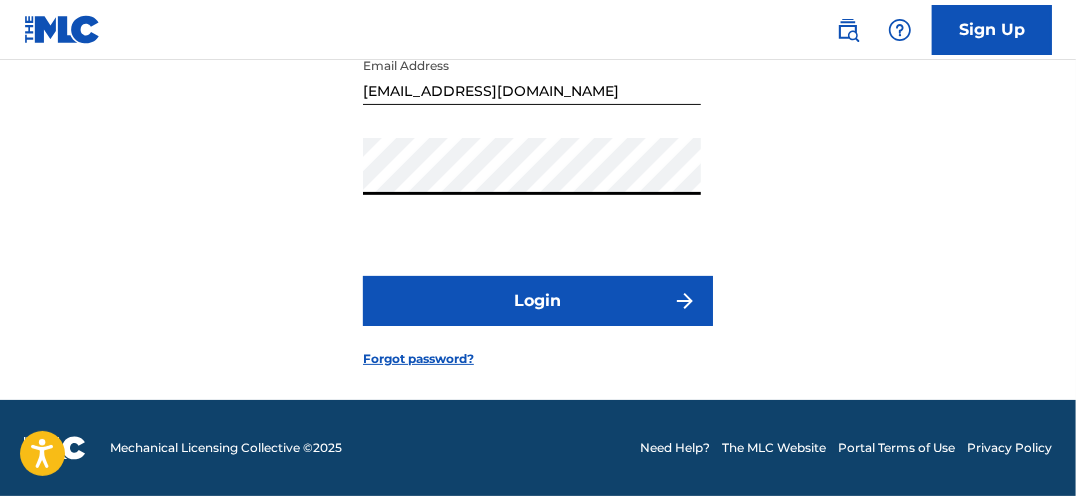 scroll, scrollTop: 242, scrollLeft: 0, axis: vertical 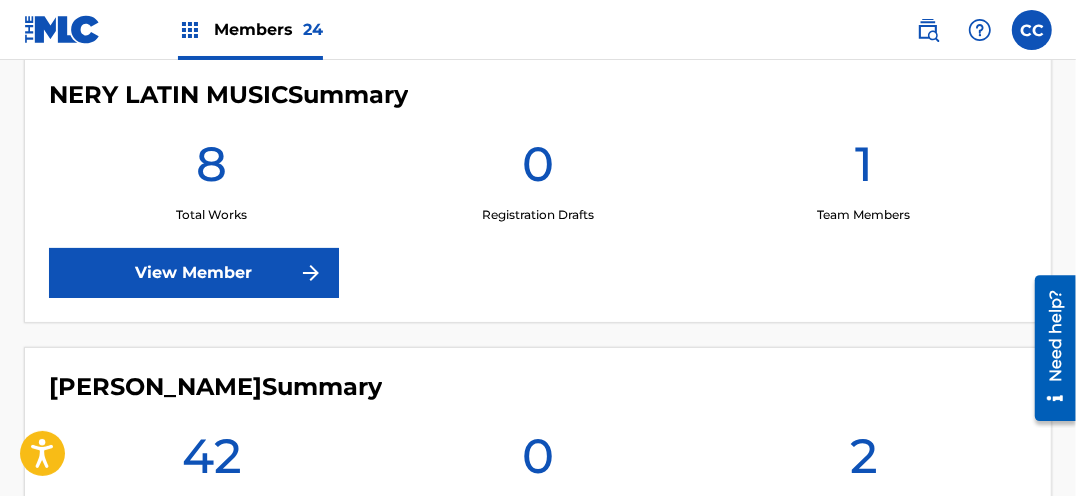 click on "View Member" at bounding box center [194, 273] 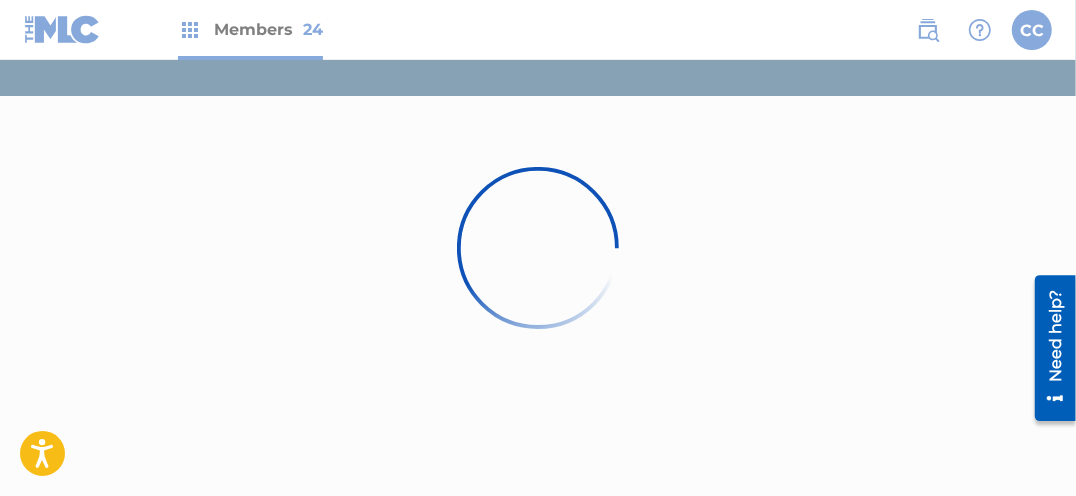 scroll, scrollTop: 0, scrollLeft: 0, axis: both 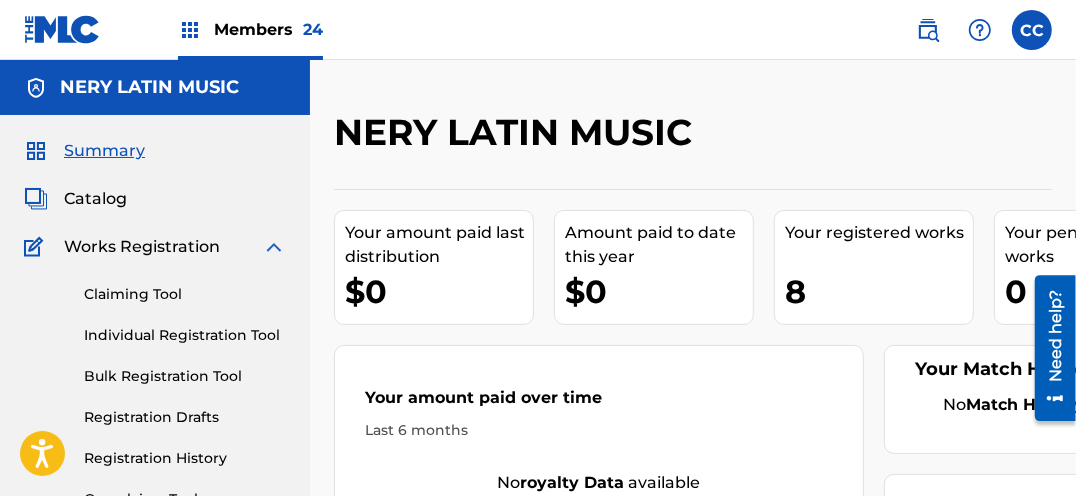 click on "Catalog" at bounding box center [95, 199] 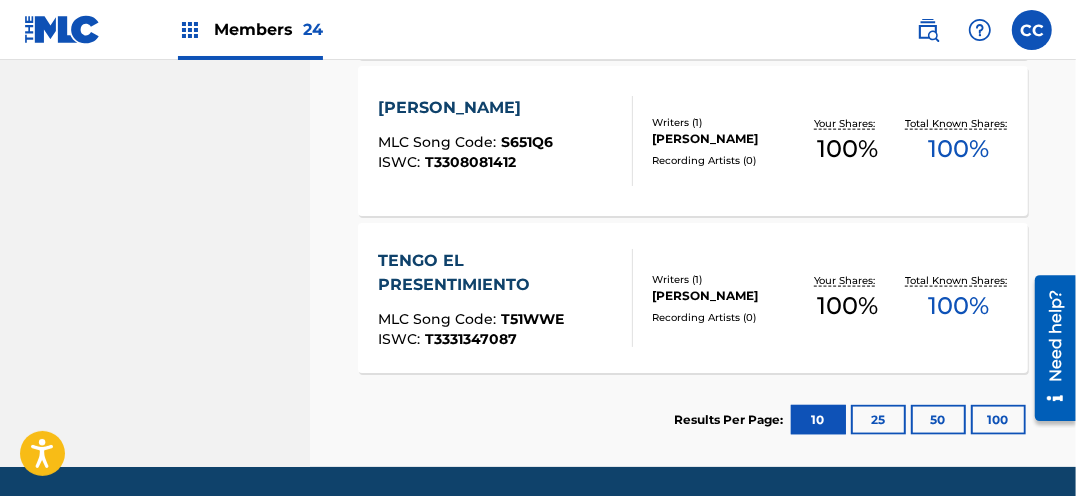 scroll, scrollTop: 1426, scrollLeft: 0, axis: vertical 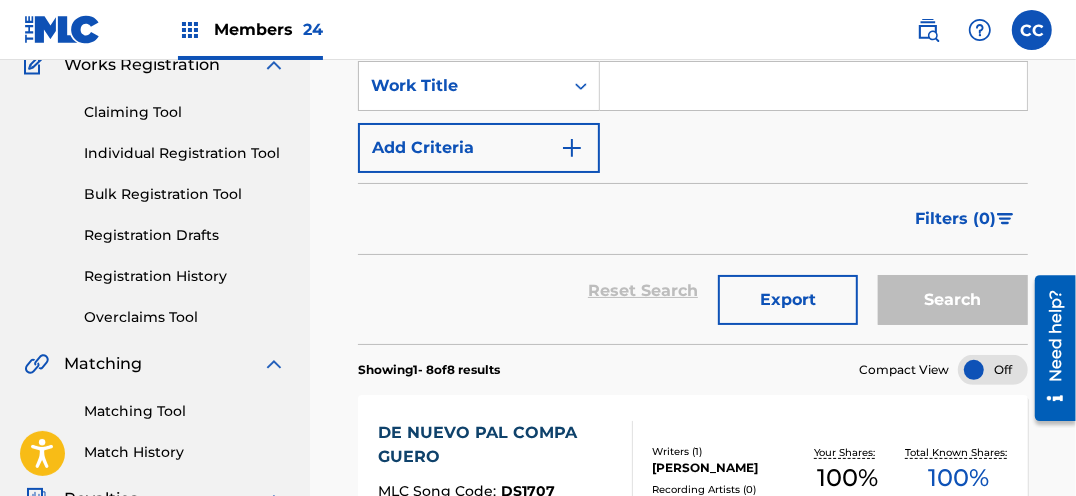 click on "Overclaims Tool" at bounding box center [185, 317] 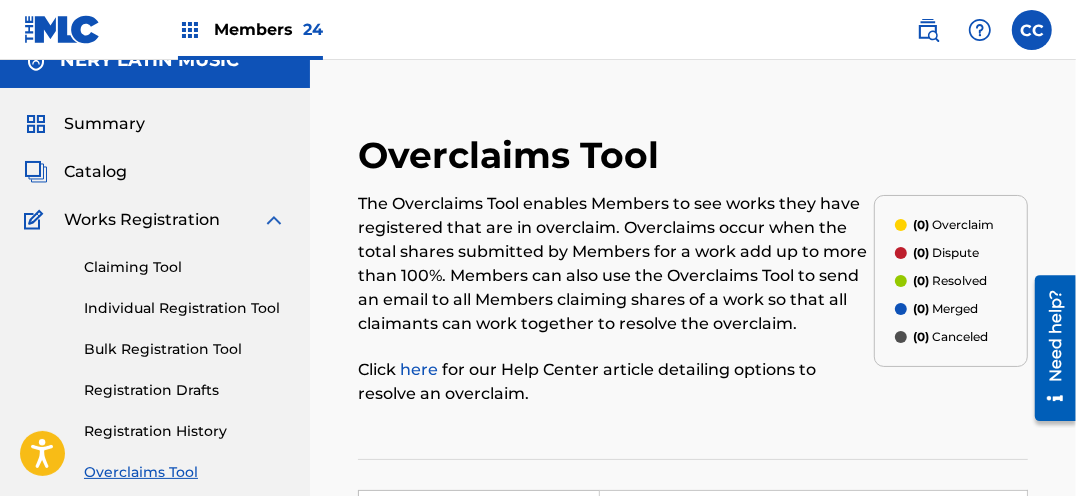scroll, scrollTop: 0, scrollLeft: 0, axis: both 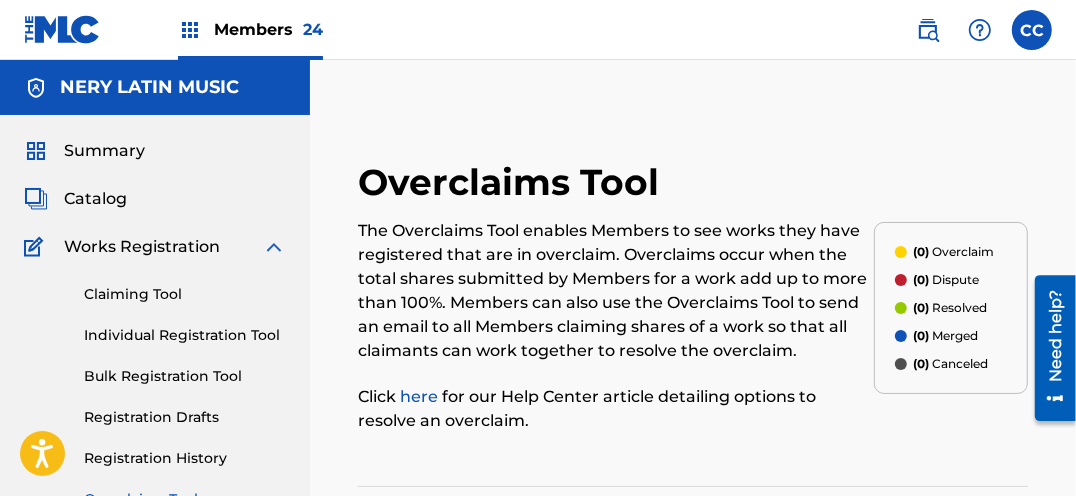 click on "Catalog" at bounding box center (95, 199) 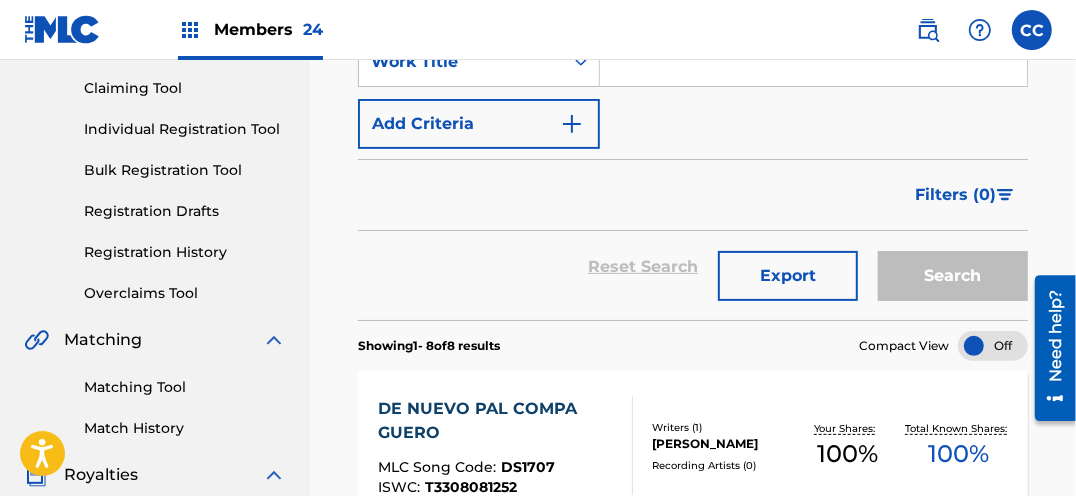 scroll, scrollTop: 182, scrollLeft: 0, axis: vertical 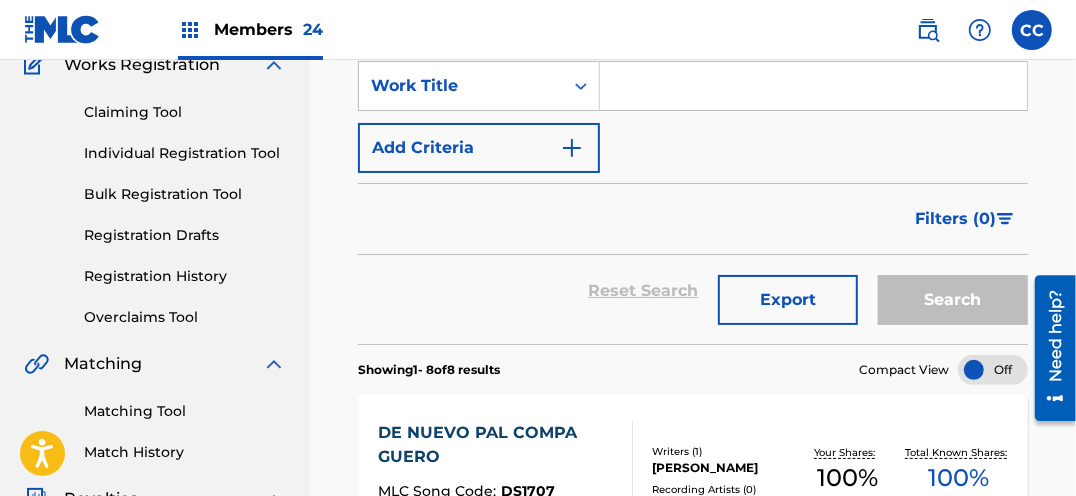 click on "Registration History" at bounding box center (185, 276) 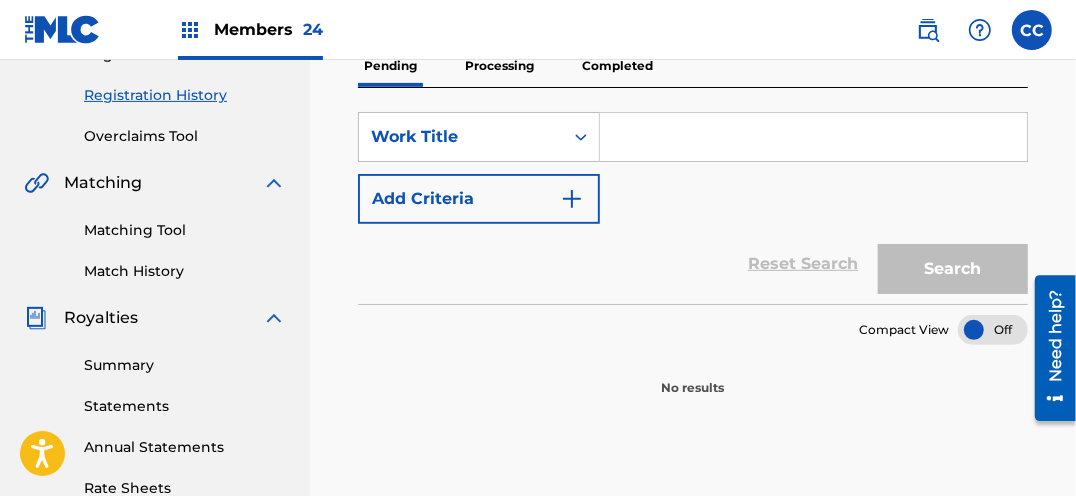 scroll, scrollTop: 182, scrollLeft: 0, axis: vertical 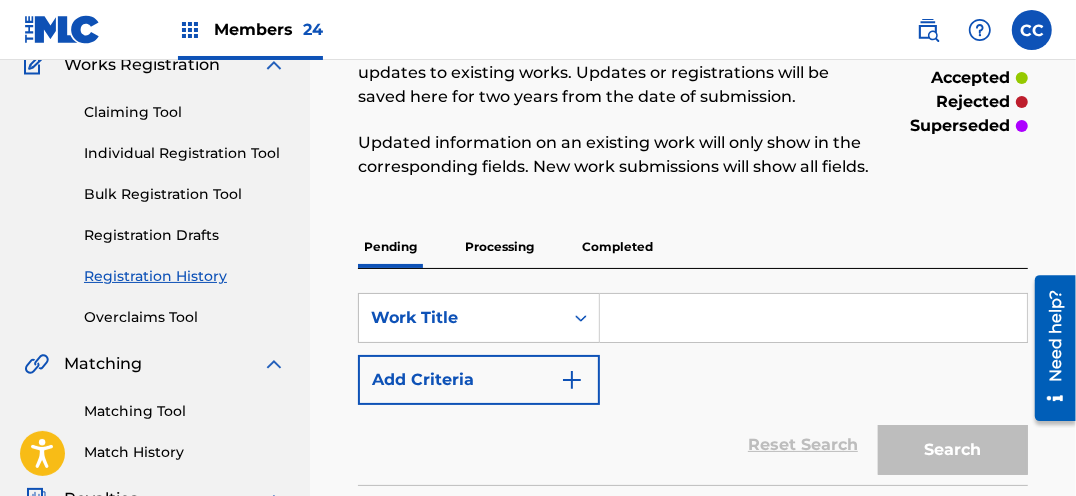 click on "Processing" at bounding box center [499, 247] 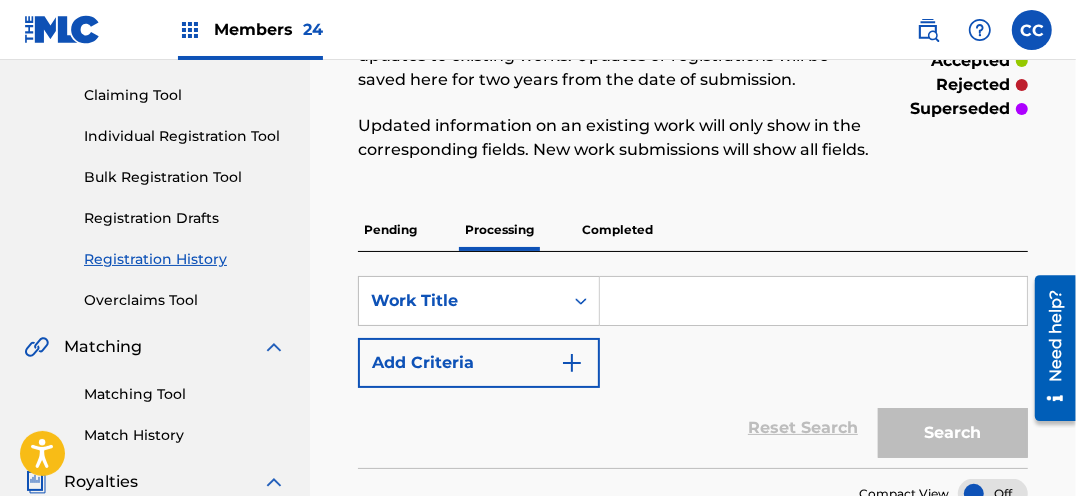 scroll, scrollTop: 90, scrollLeft: 0, axis: vertical 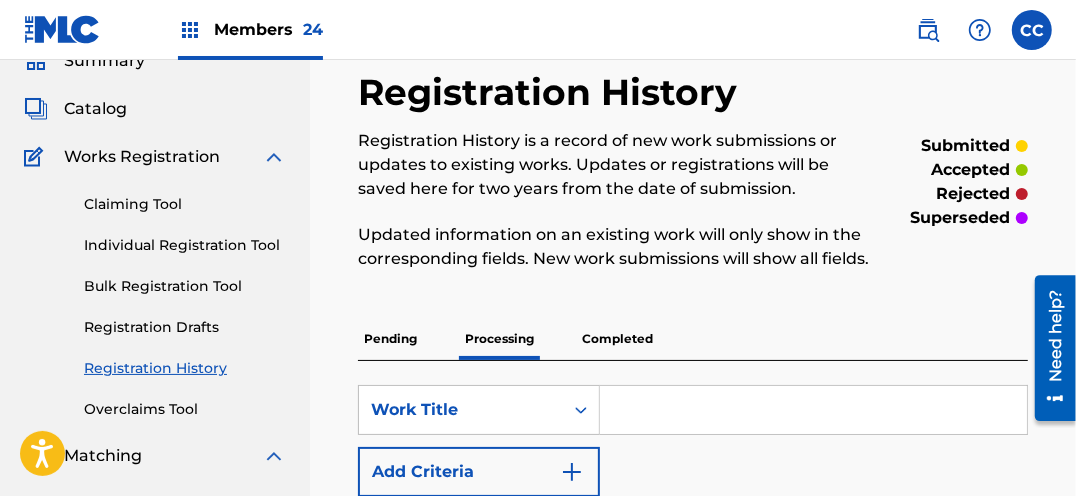 click on "Completed" at bounding box center [617, 339] 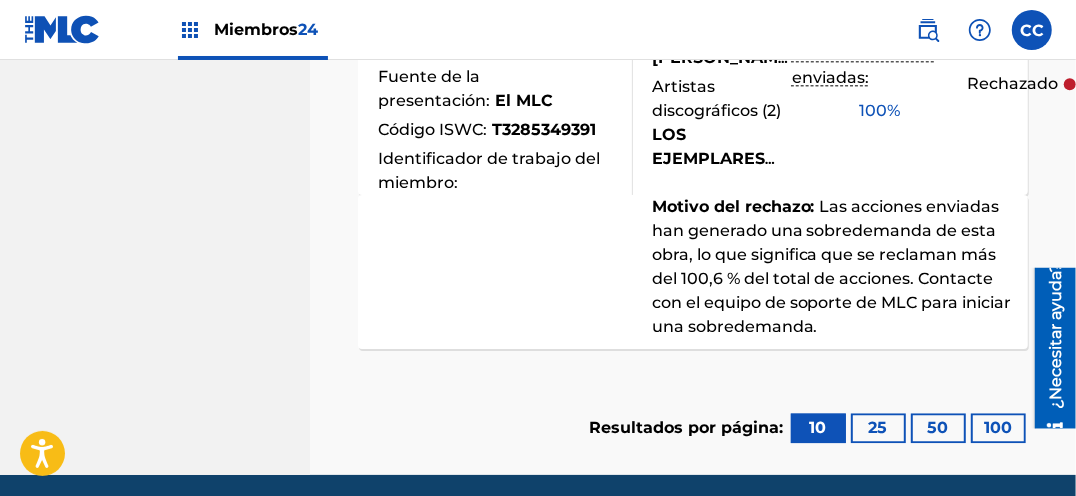 scroll, scrollTop: 2752, scrollLeft: 0, axis: vertical 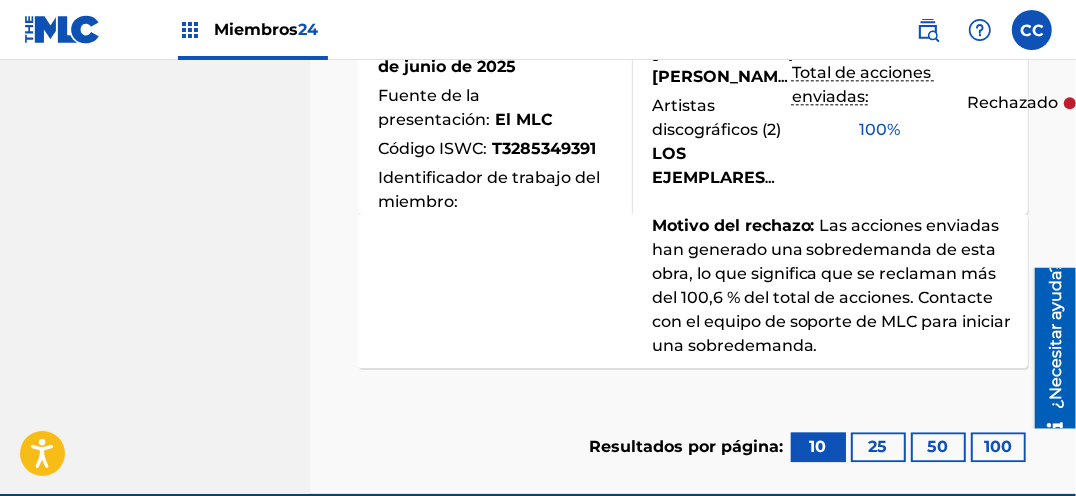drag, startPoint x: 820, startPoint y: 277, endPoint x: 831, endPoint y: 282, distance: 12.083046 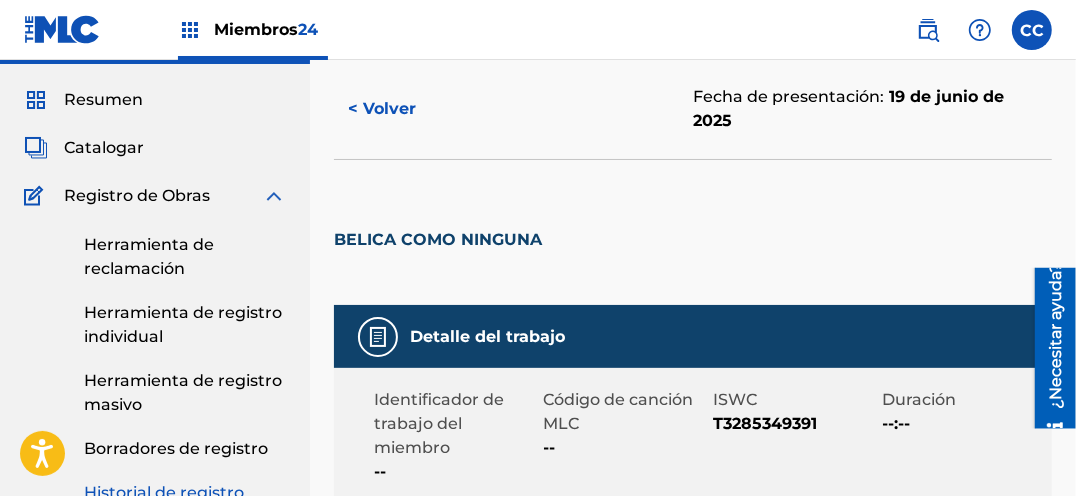 scroll, scrollTop: 0, scrollLeft: 0, axis: both 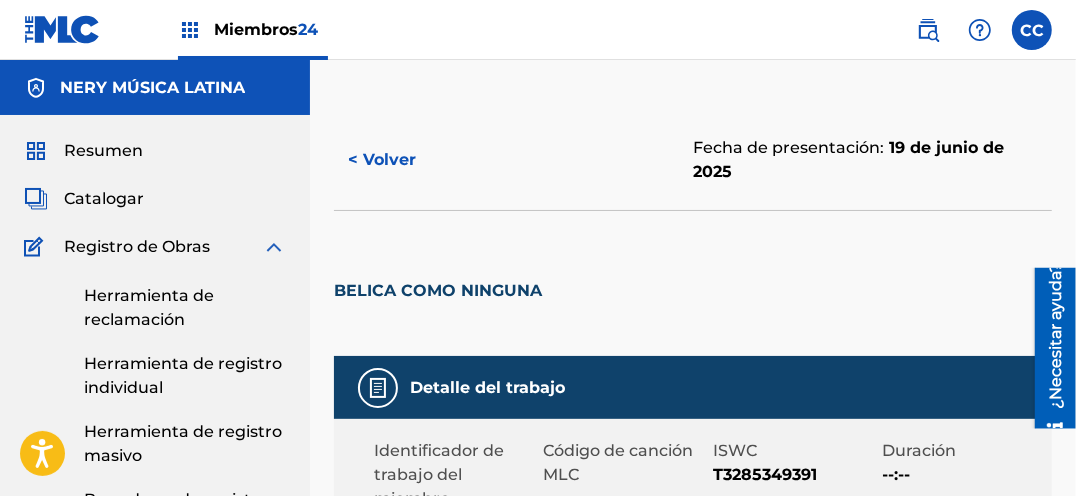 click on "< Volver" at bounding box center [382, 159] 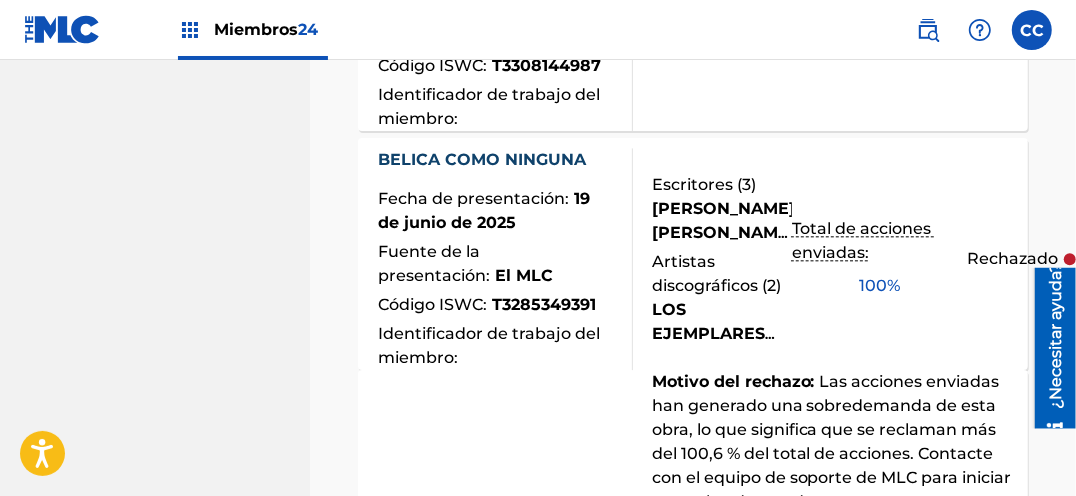 scroll, scrollTop: 2570, scrollLeft: 0, axis: vertical 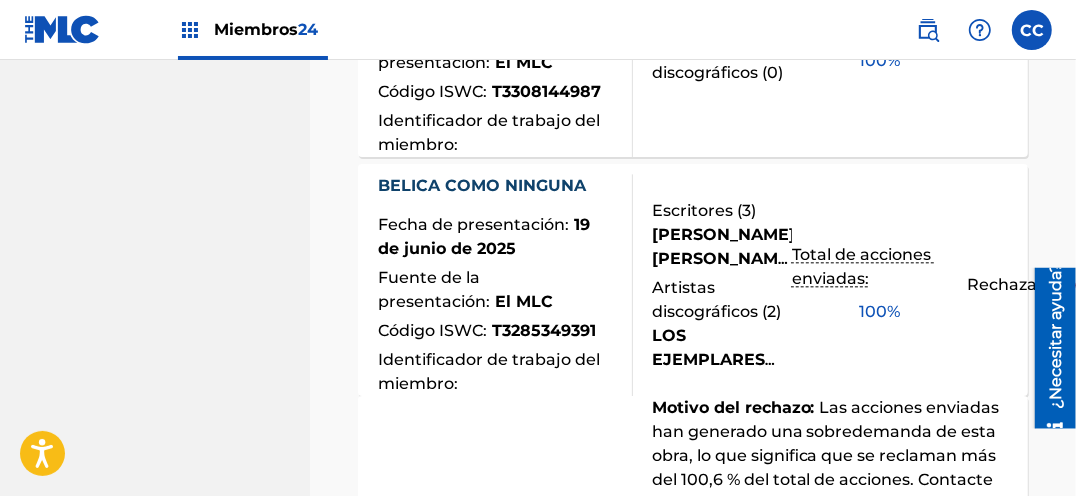 click on "Rechazado" at bounding box center (1012, 284) 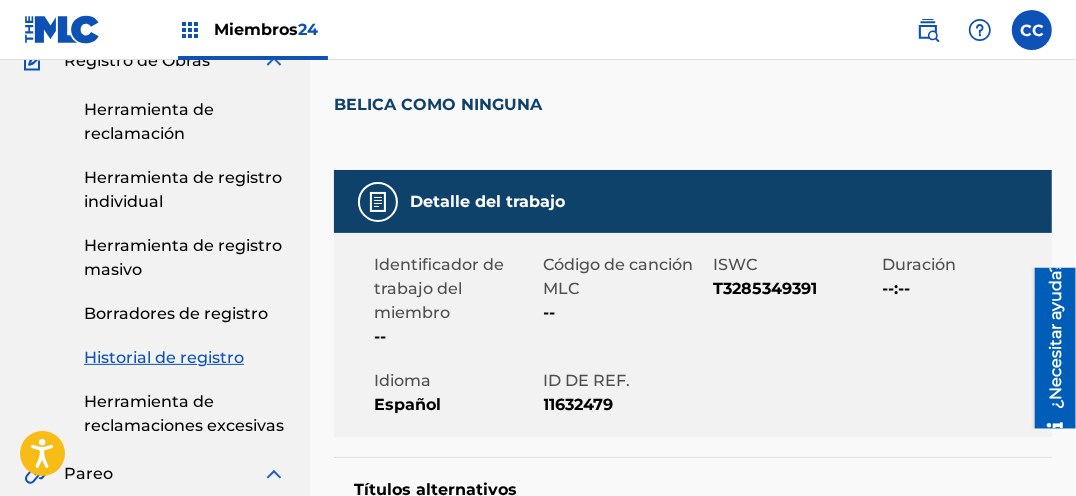 scroll, scrollTop: 0, scrollLeft: 0, axis: both 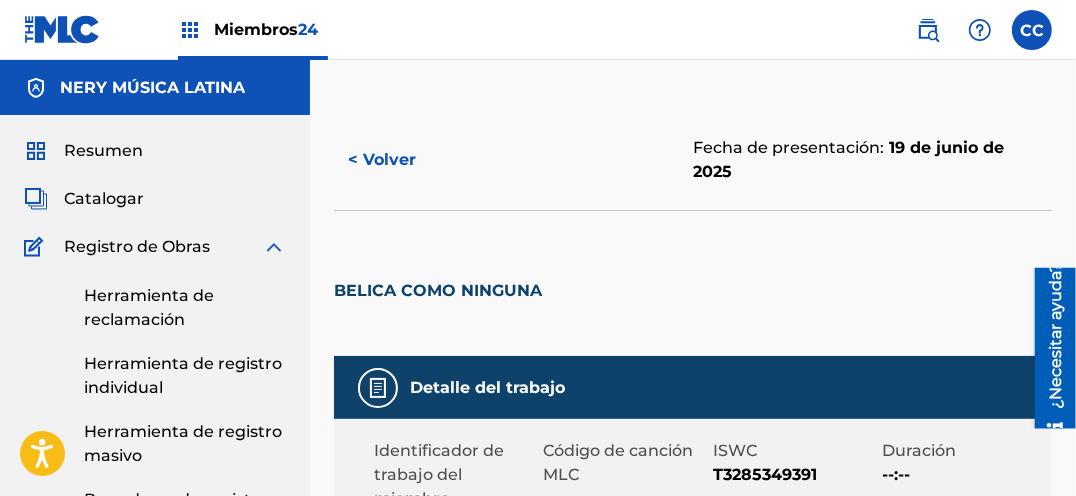 click on "Catalogar" at bounding box center [104, 198] 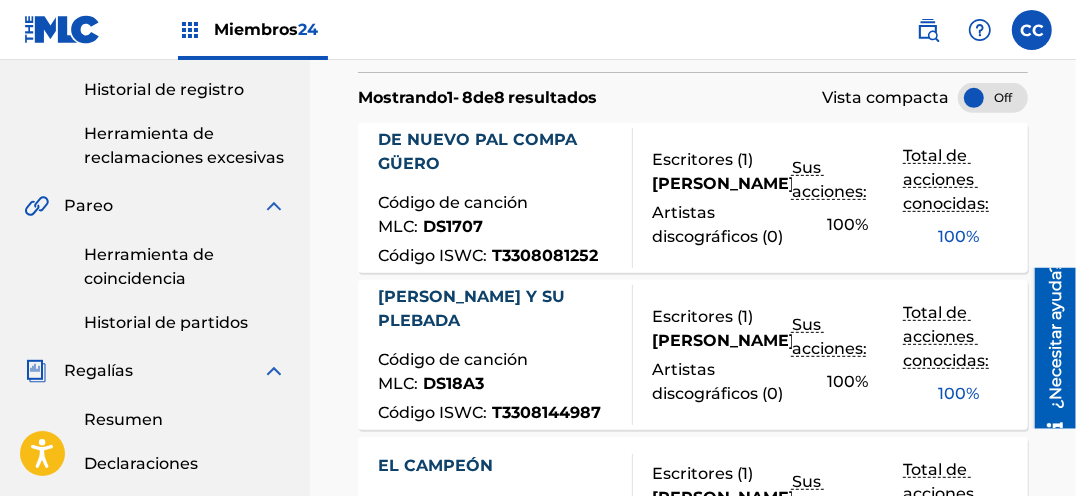 scroll, scrollTop: 363, scrollLeft: 0, axis: vertical 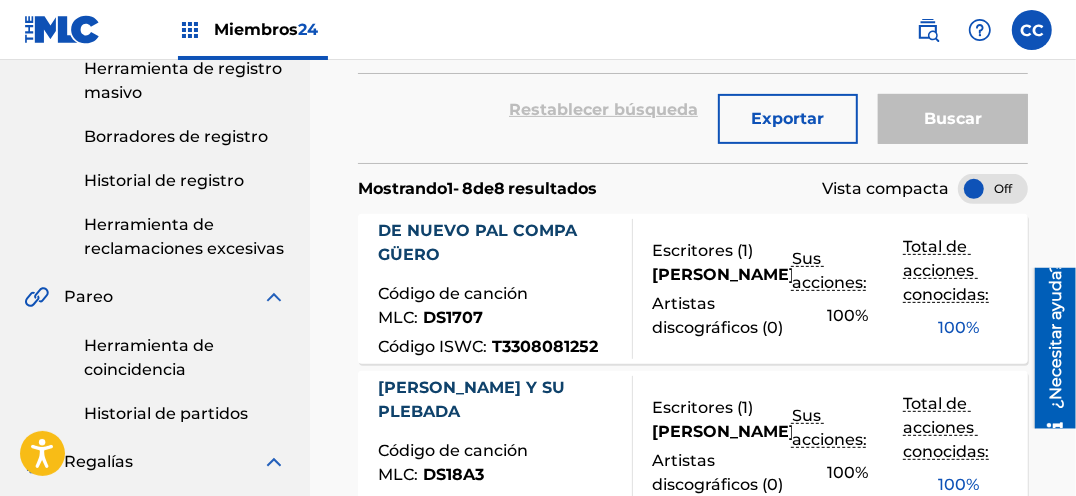 click on "Historial de registro" at bounding box center (164, 180) 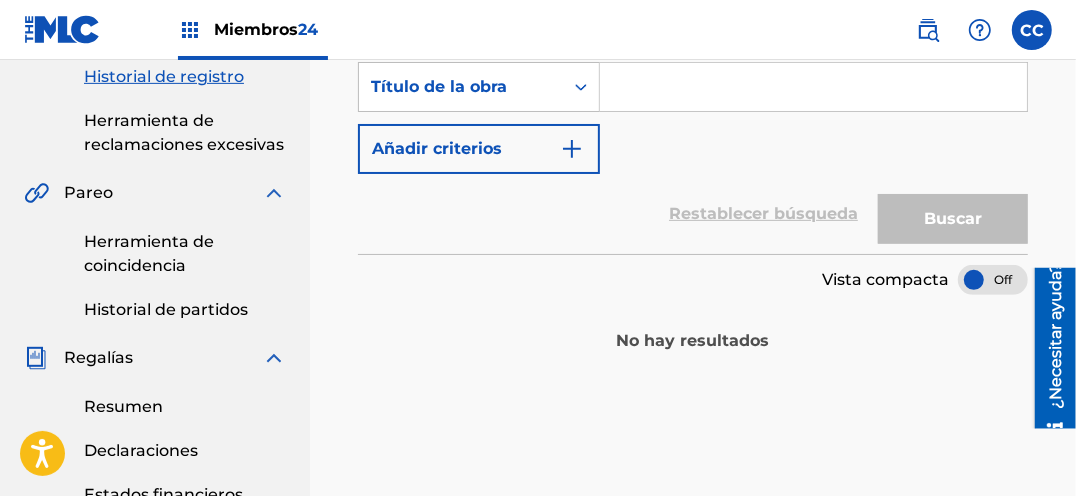 scroll, scrollTop: 272, scrollLeft: 0, axis: vertical 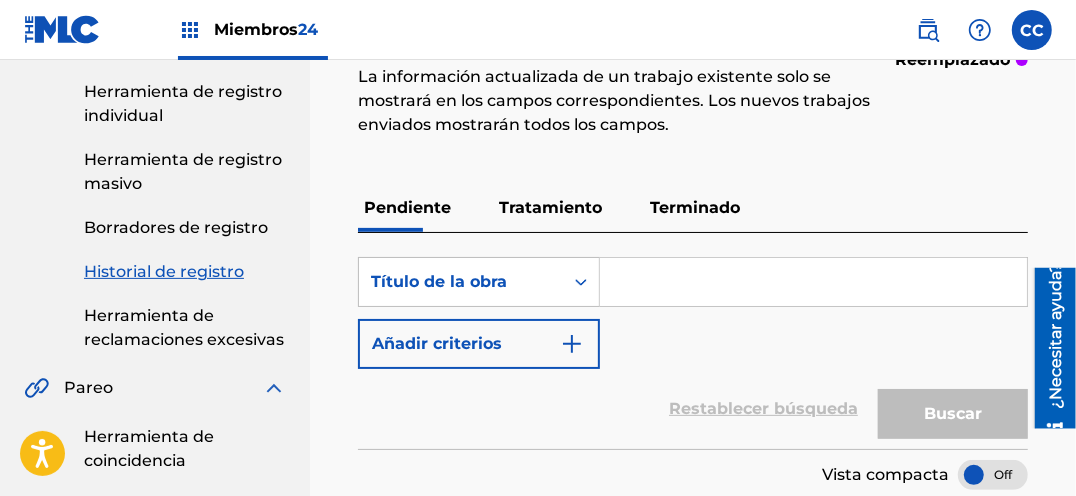 click on "Terminado" at bounding box center [695, 207] 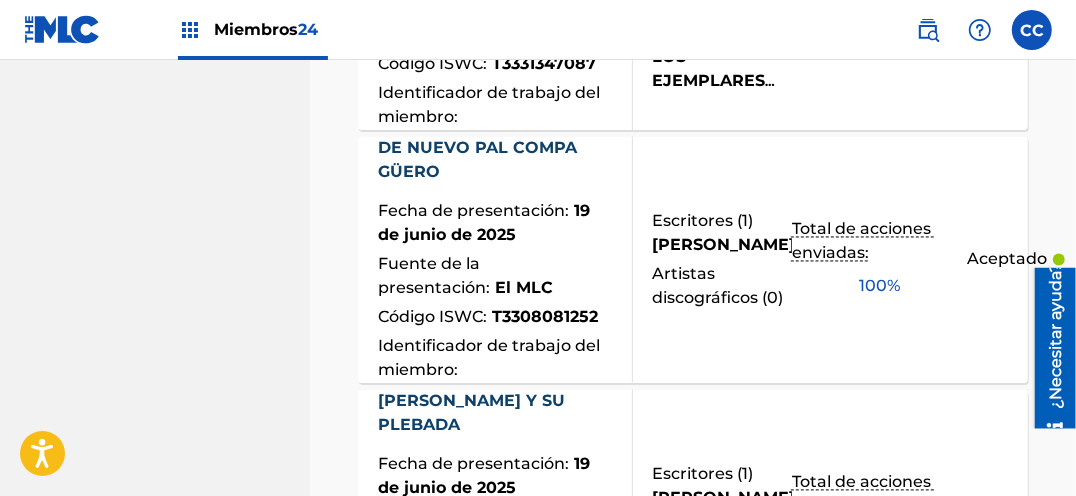 scroll, scrollTop: 2000, scrollLeft: 0, axis: vertical 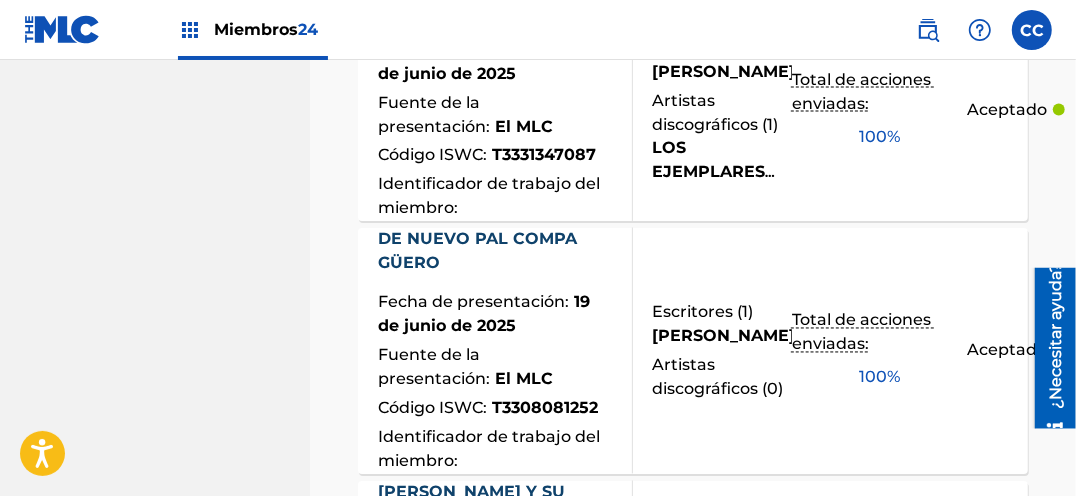 click on "DE NUEVO PAL COMPA GÜERO" at bounding box center (477, 251) 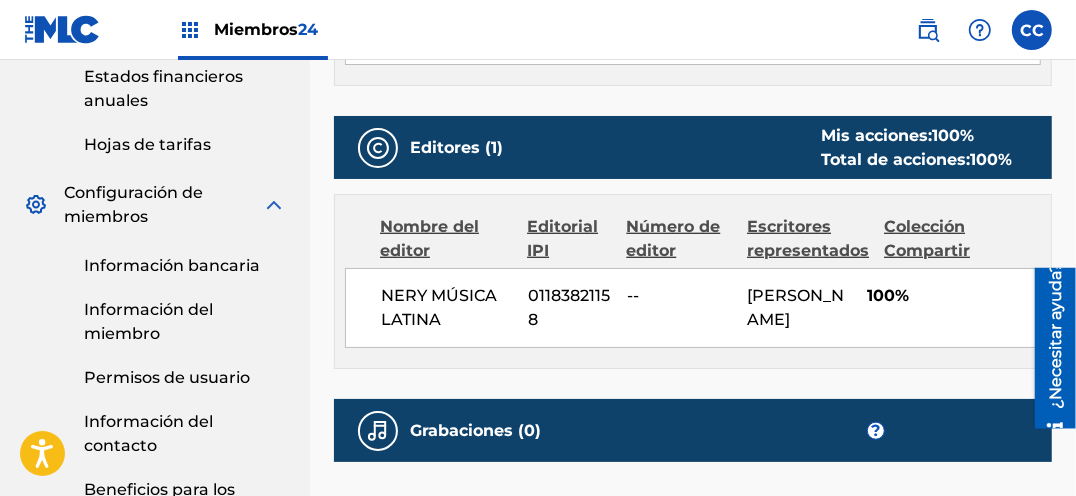 scroll, scrollTop: 909, scrollLeft: 0, axis: vertical 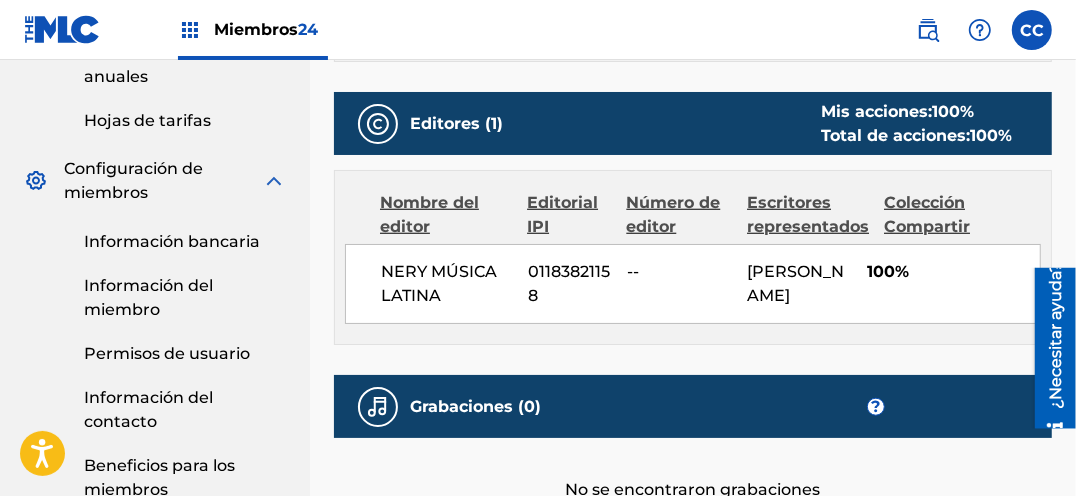click on "Información bancaria" at bounding box center (172, 241) 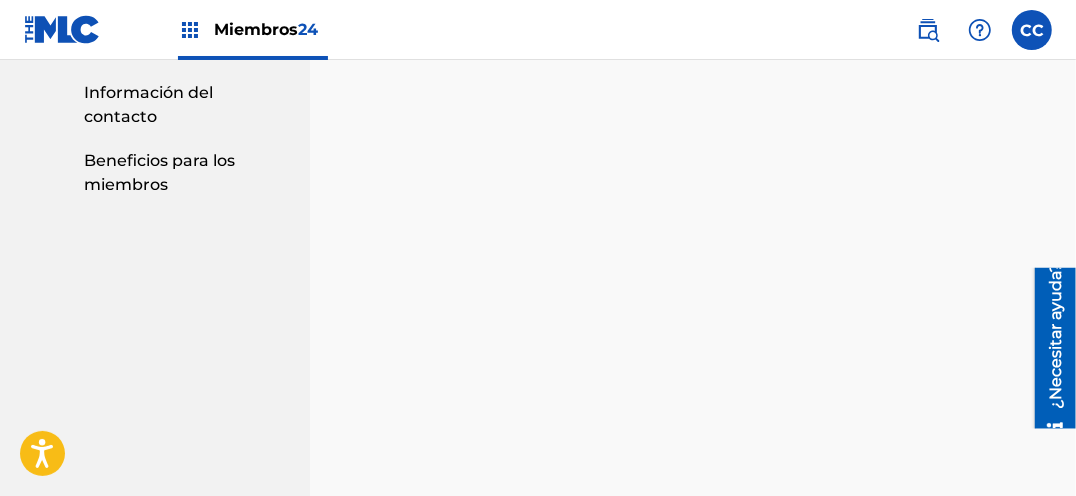 scroll, scrollTop: 1239, scrollLeft: 0, axis: vertical 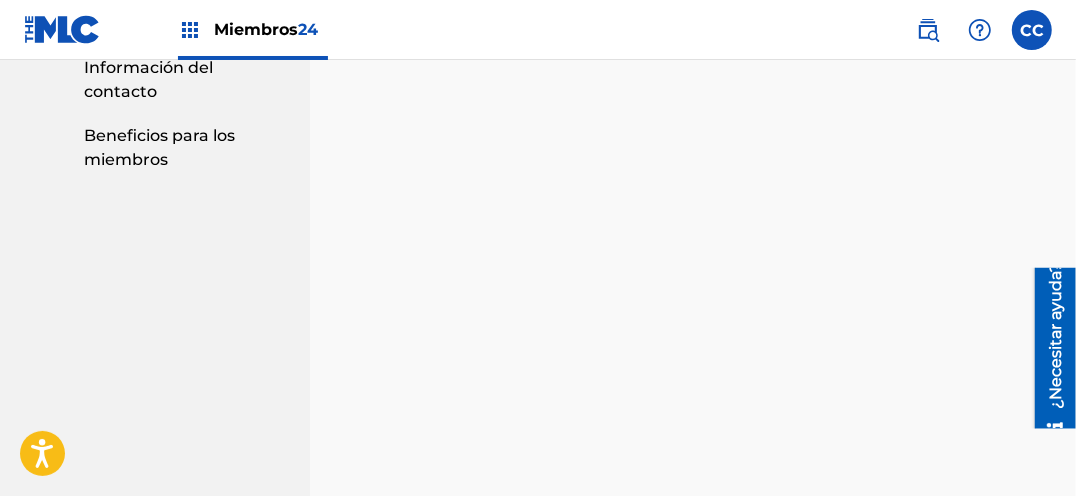 click on "Banca e Impuestos La pestaña Banca e Impuestos debe completarse en su totalidad antes de poder pagar cualquier regalía. *Nota:  Para garantizar que las regalías de cada distribución se distribuyan correctamente,  esta página estará deshabilitada temporalmente del 3 al 14 de cada mes.  Esto ocurre a medianoche, hora estándar del centro (CST). Correo y contacto Banca e Impuestos Tenedor: [PERSON_NAME] MÚSICA LATINA" at bounding box center (693, 266) 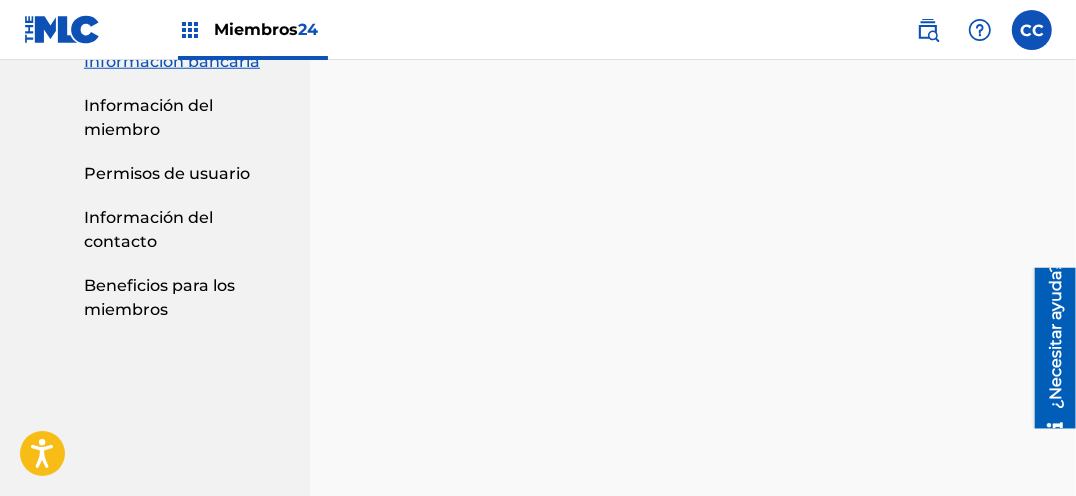scroll, scrollTop: 1181, scrollLeft: 0, axis: vertical 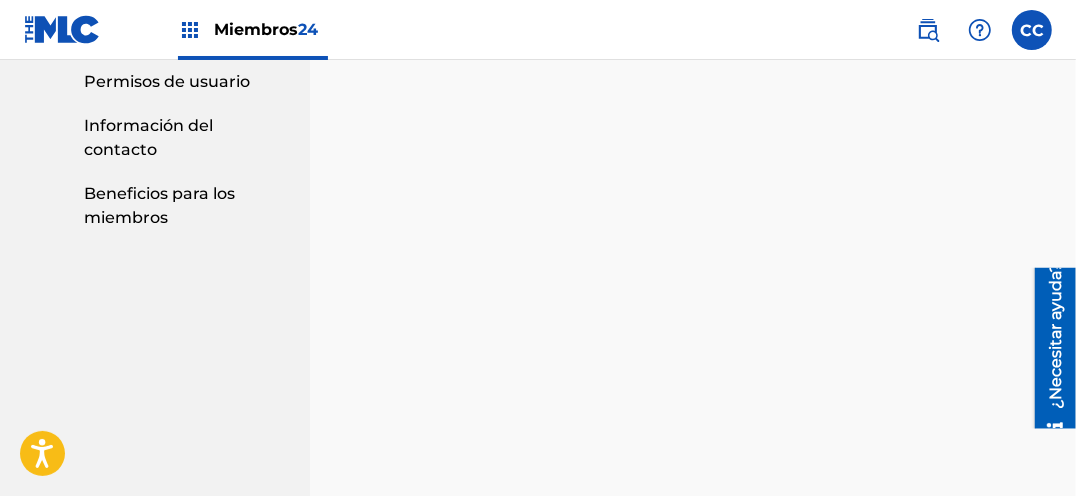 click on "Tenedor: [PERSON_NAME] MÚSICA LATINA" at bounding box center [693, 498] 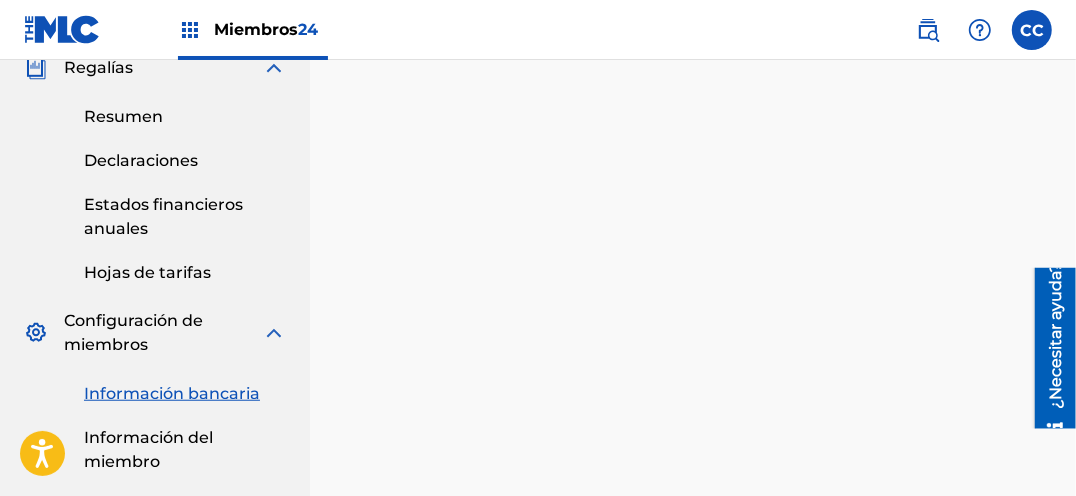 scroll, scrollTop: 818, scrollLeft: 0, axis: vertical 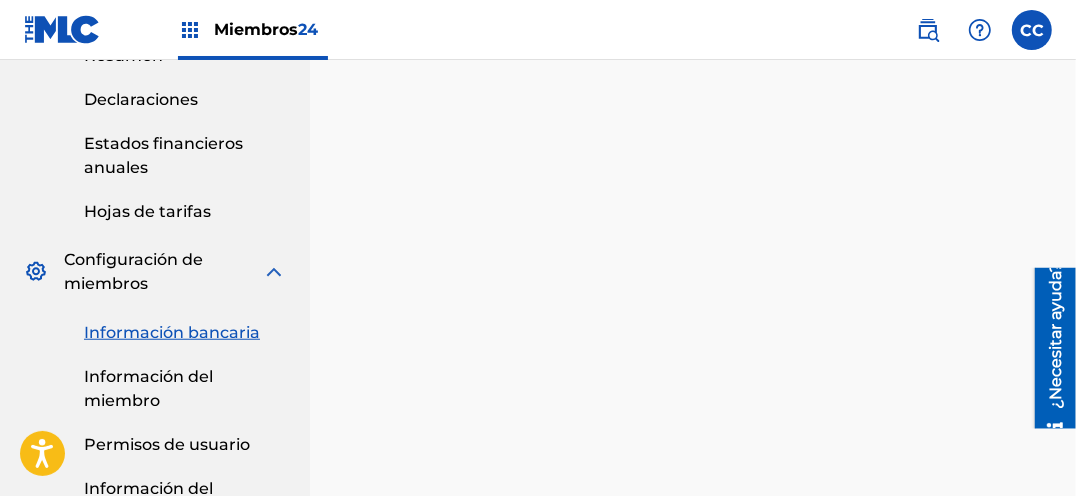 click on "Información bancaria" at bounding box center (172, 332) 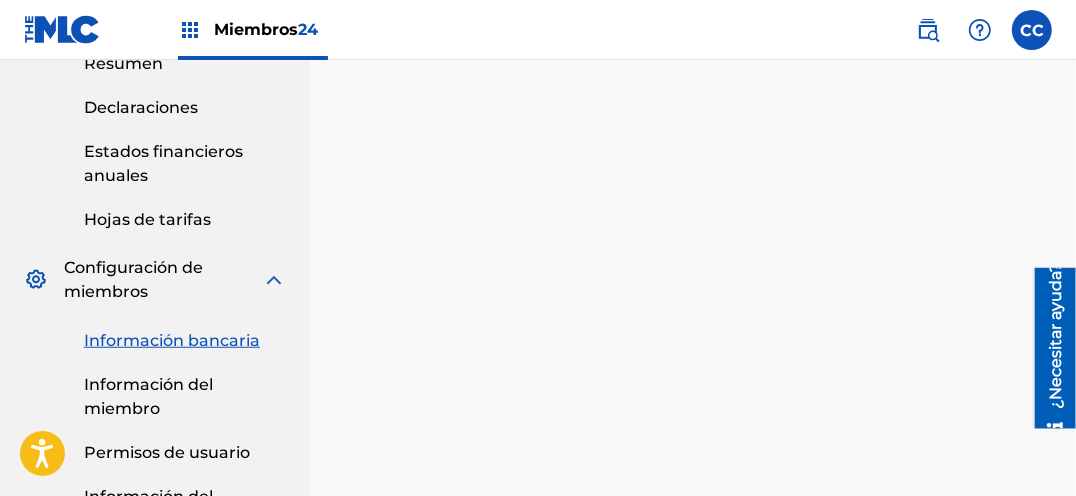 scroll, scrollTop: 818, scrollLeft: 0, axis: vertical 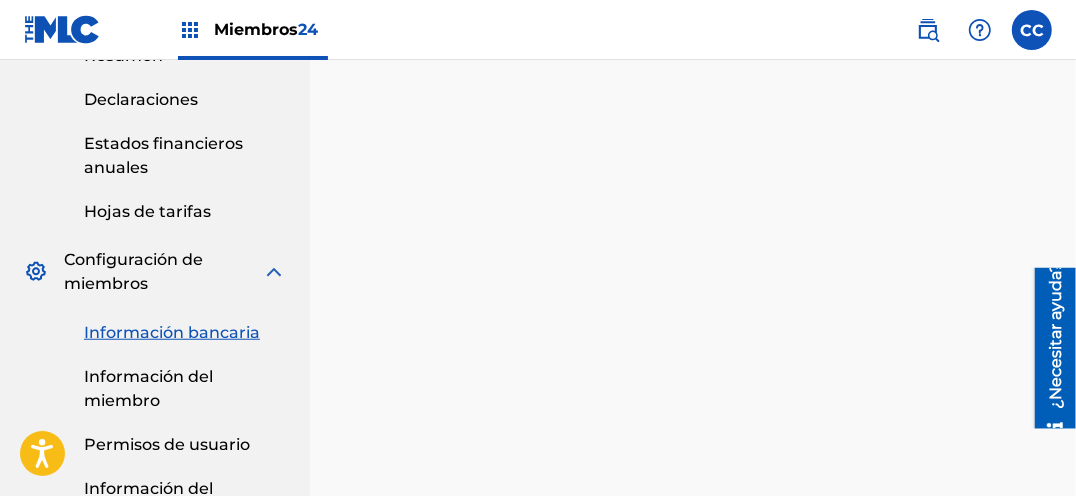 click on "Información bancaria" at bounding box center (172, 332) 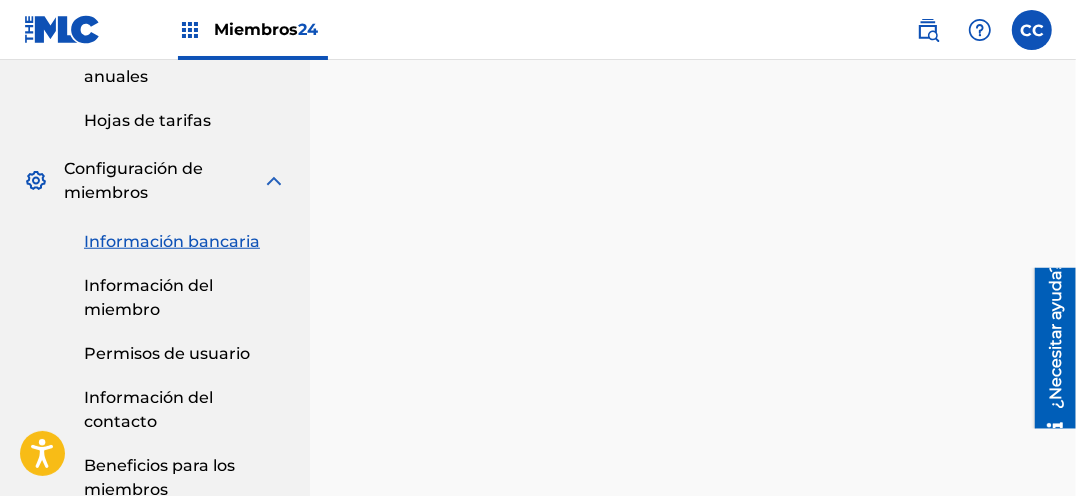 click on "Permisos de usuario" at bounding box center (167, 353) 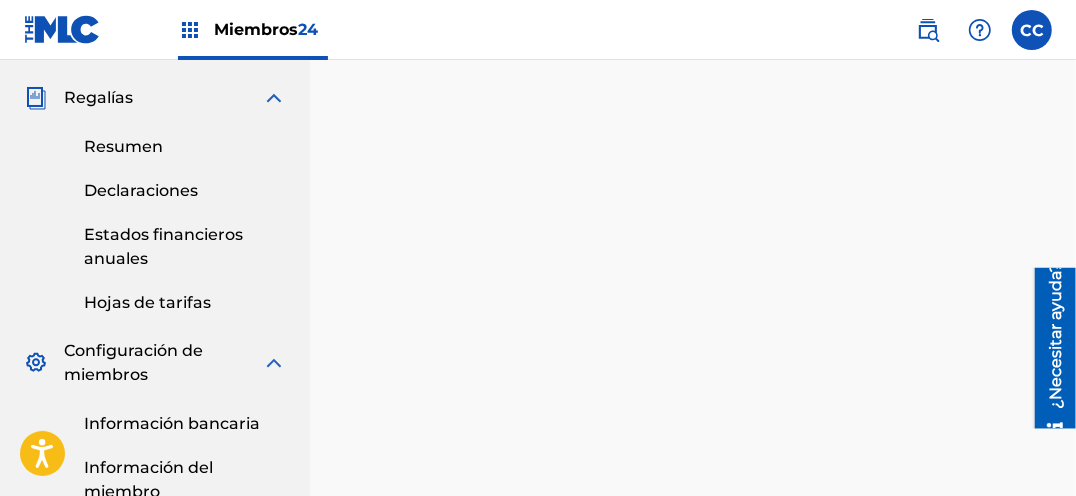 scroll, scrollTop: 818, scrollLeft: 0, axis: vertical 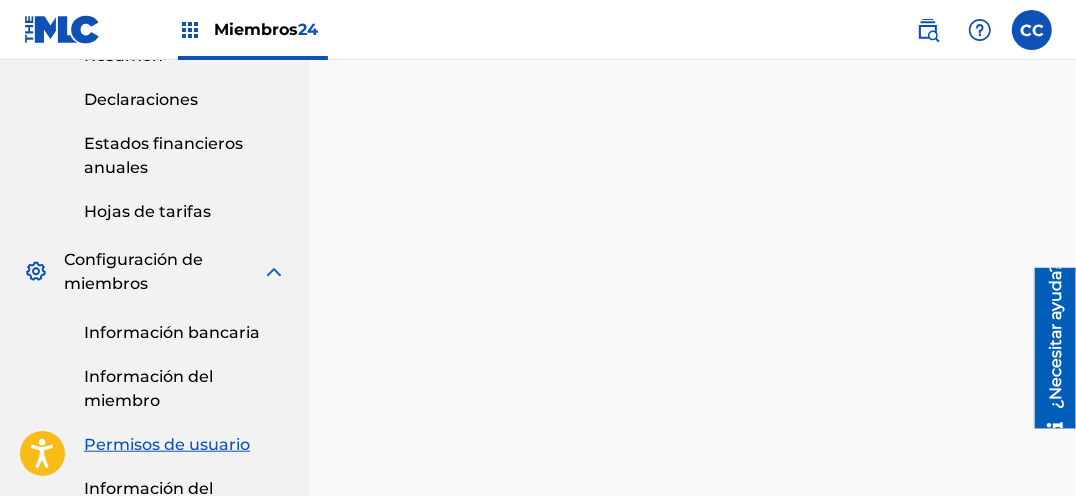 click on "Información bancaria" at bounding box center (172, 332) 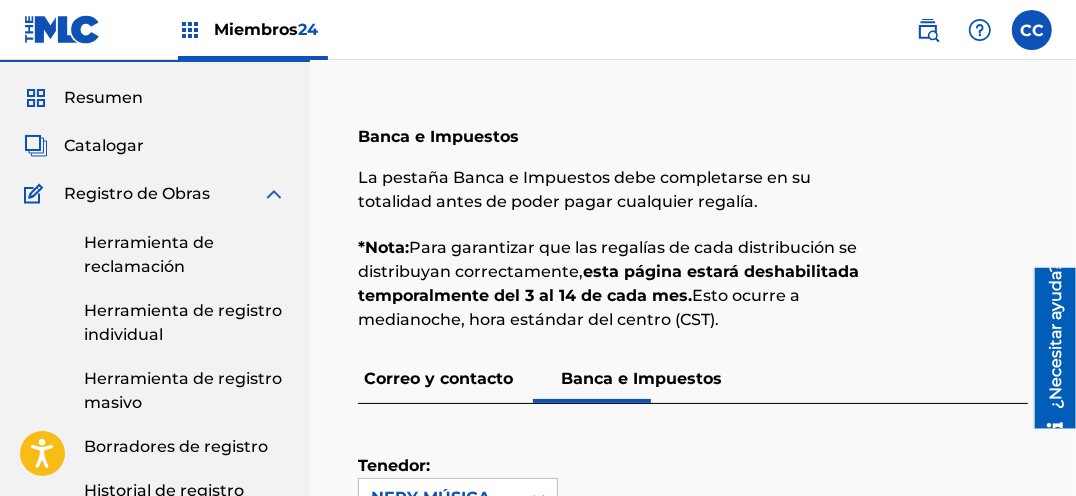 scroll, scrollTop: 0, scrollLeft: 0, axis: both 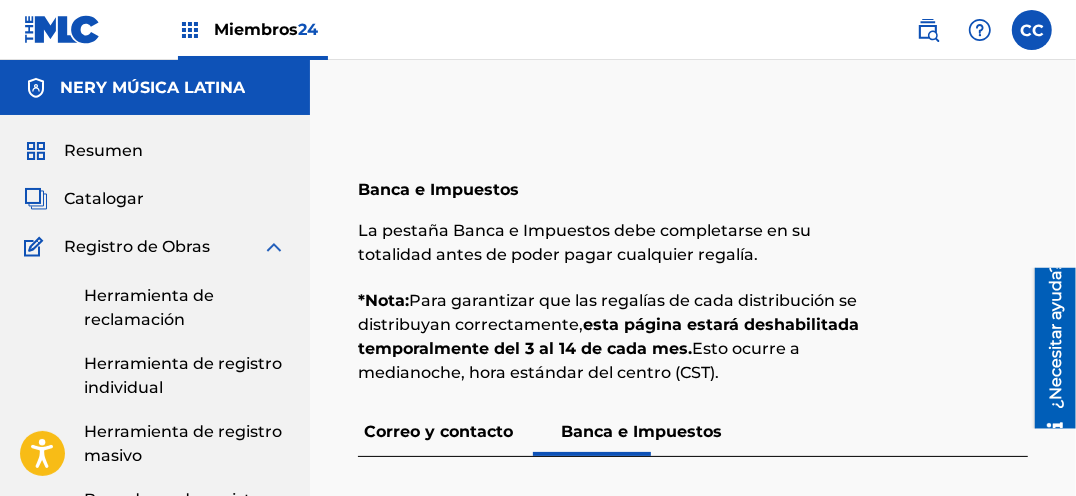 click on "Catalogar" at bounding box center (104, 198) 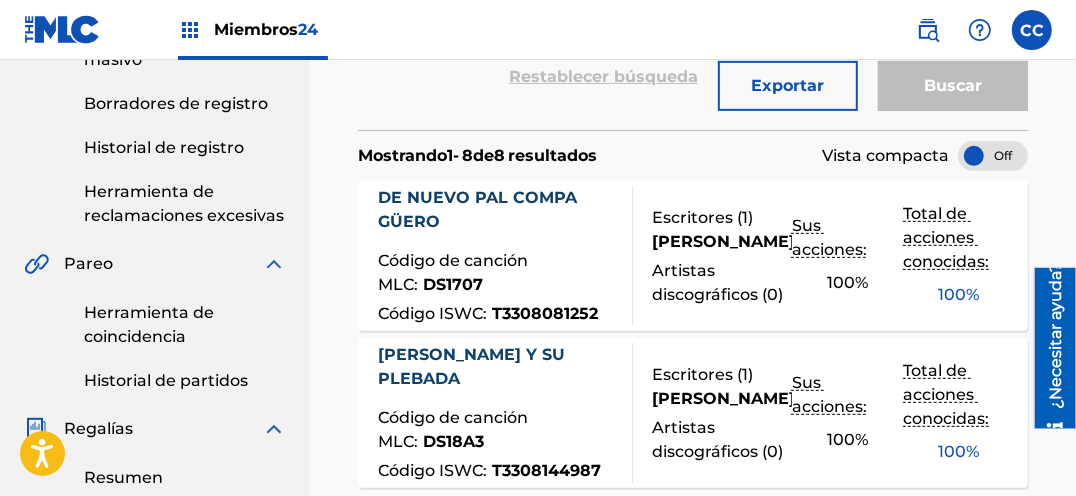 scroll, scrollTop: 454, scrollLeft: 0, axis: vertical 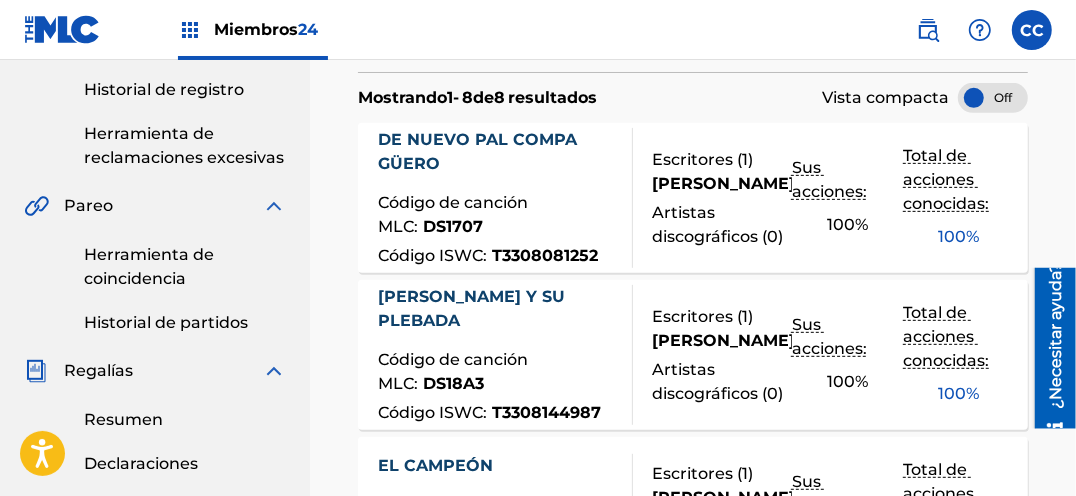 click on "Herramienta de coincidencia" at bounding box center (185, 267) 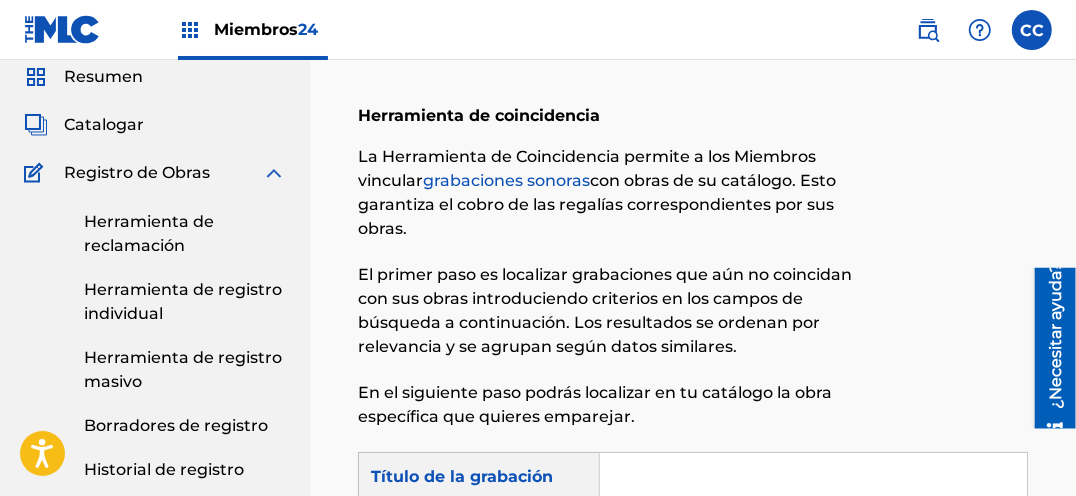 scroll, scrollTop: 0, scrollLeft: 0, axis: both 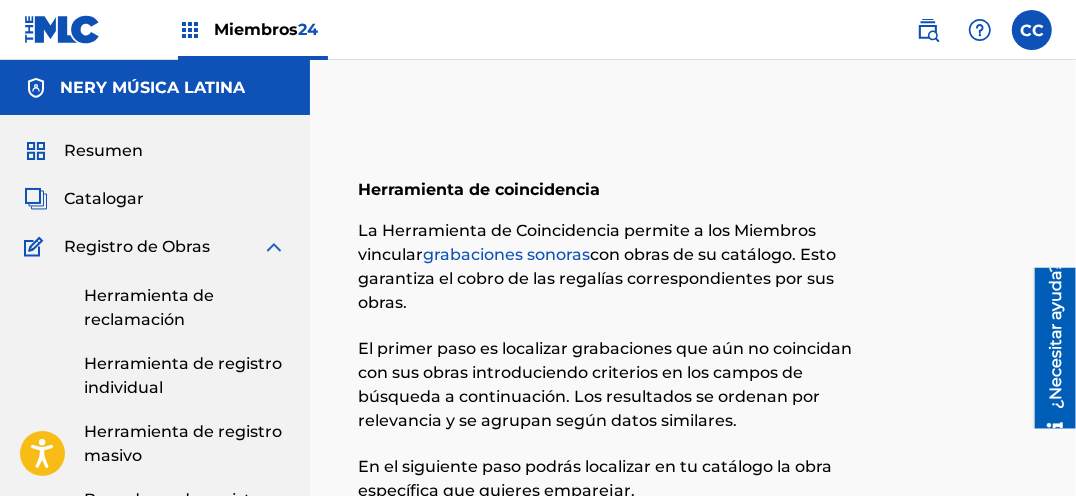 click on "Herramienta de reclamación" at bounding box center (149, 307) 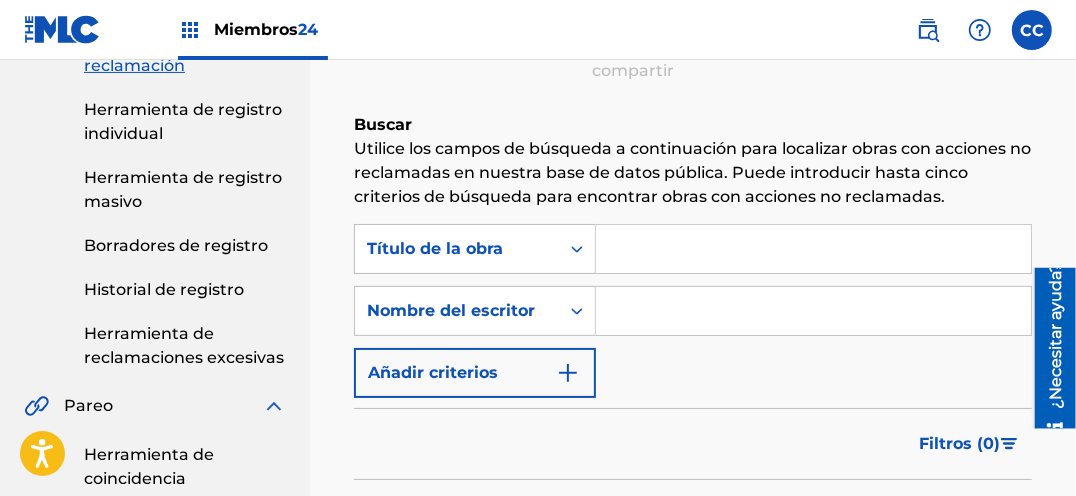 scroll, scrollTop: 272, scrollLeft: 0, axis: vertical 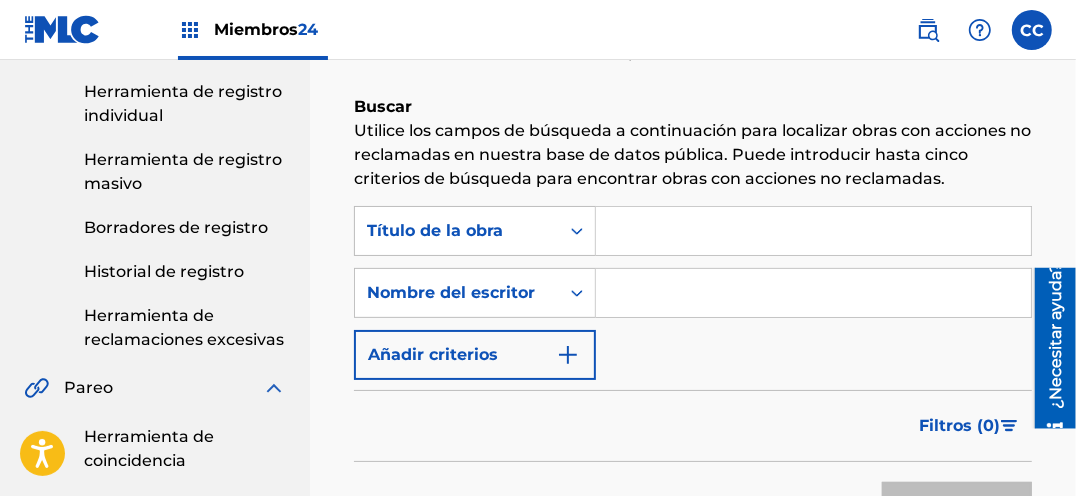 click at bounding box center [813, 231] 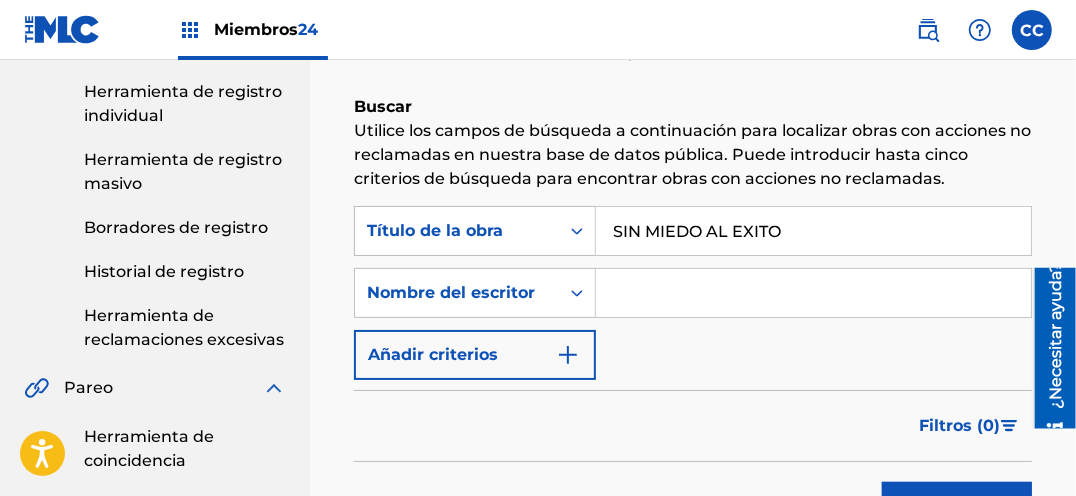 type on "SIN MIEDO AL EXITO" 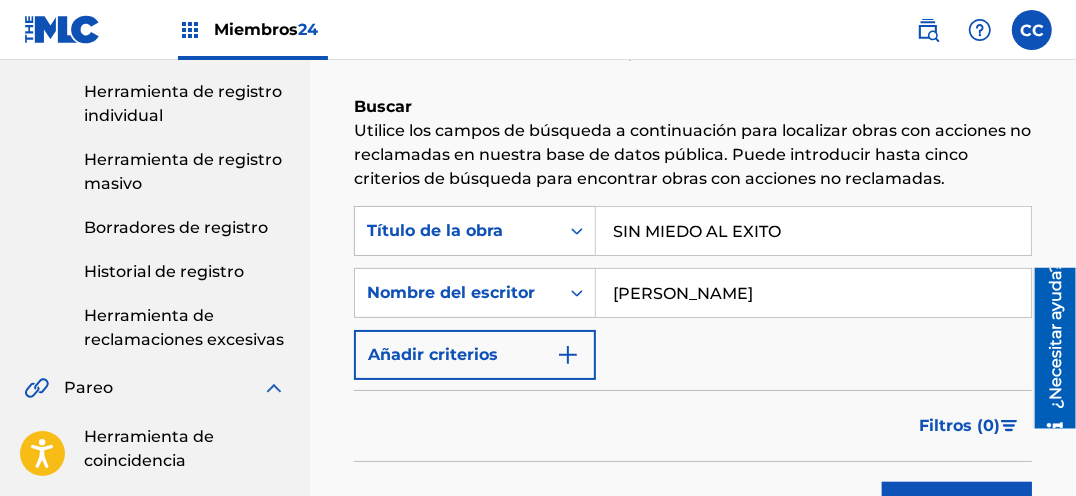 type on "[PERSON_NAME]" 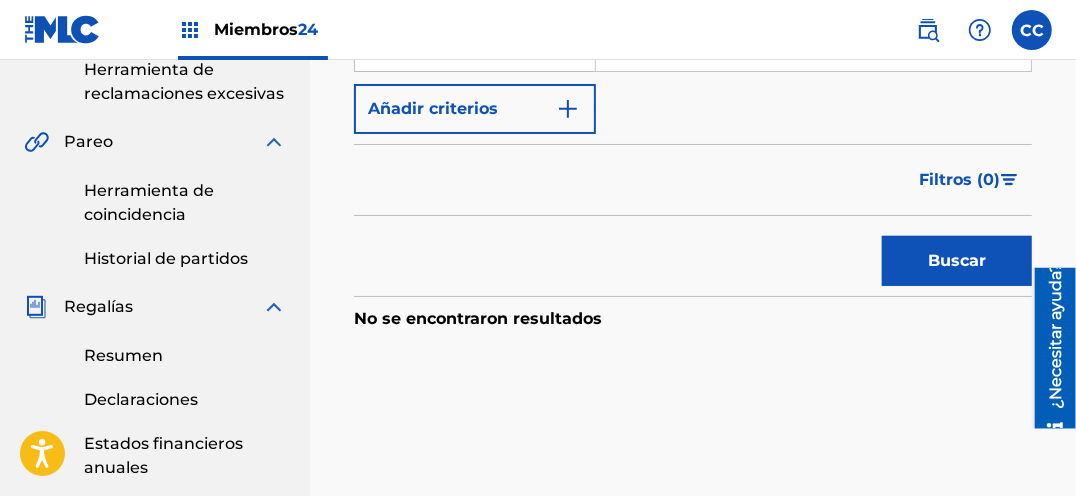 scroll, scrollTop: 545, scrollLeft: 0, axis: vertical 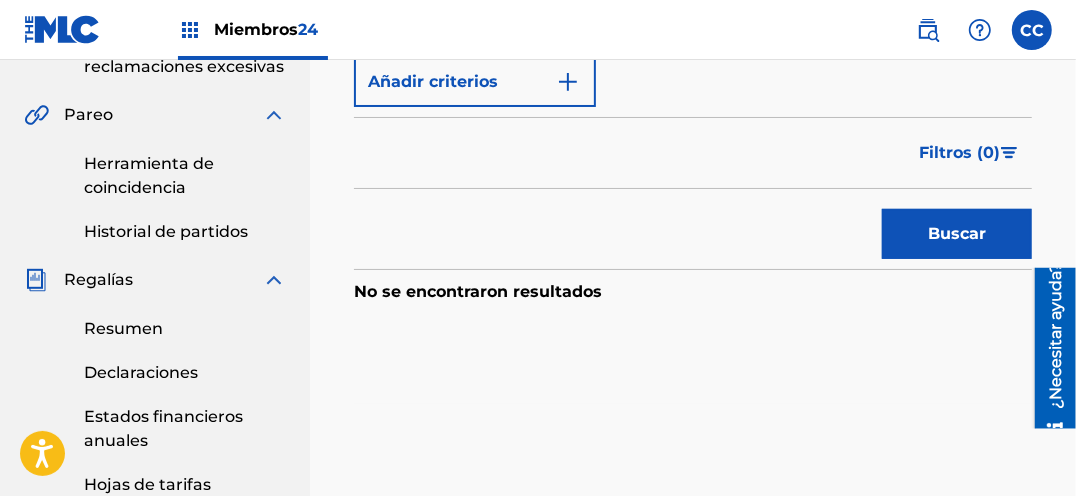 click on "Buscar" at bounding box center (957, 233) 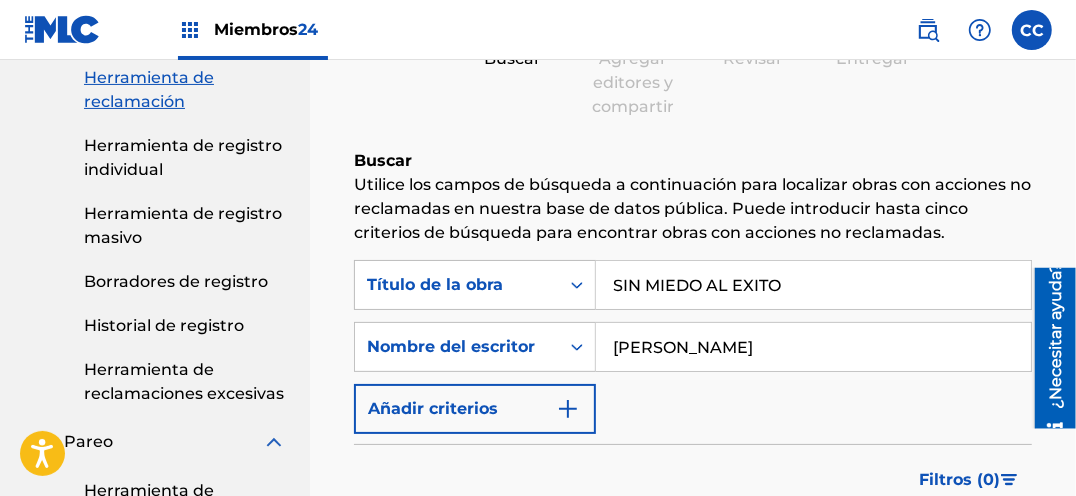 scroll, scrollTop: 182, scrollLeft: 0, axis: vertical 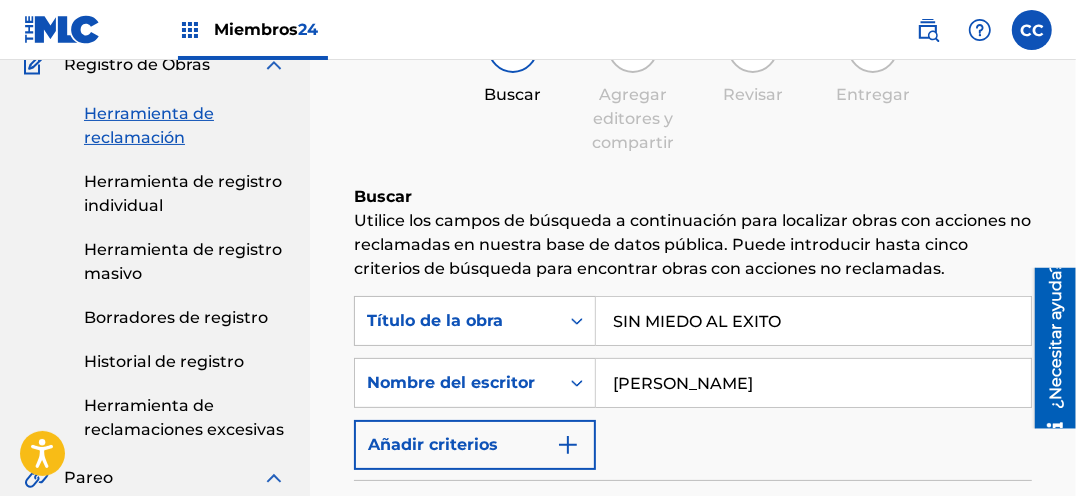 click on "SIN MIEDO AL EXITO" at bounding box center (813, 321) 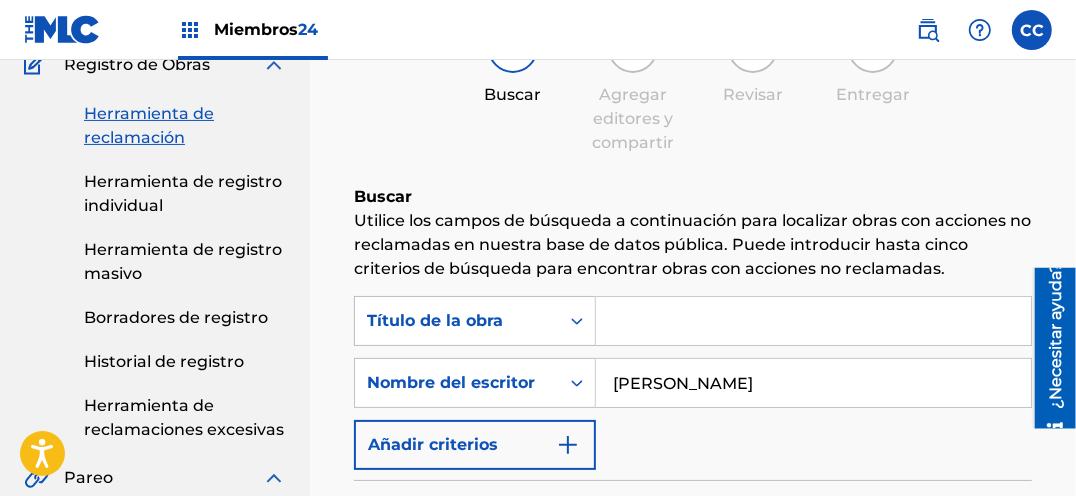 type 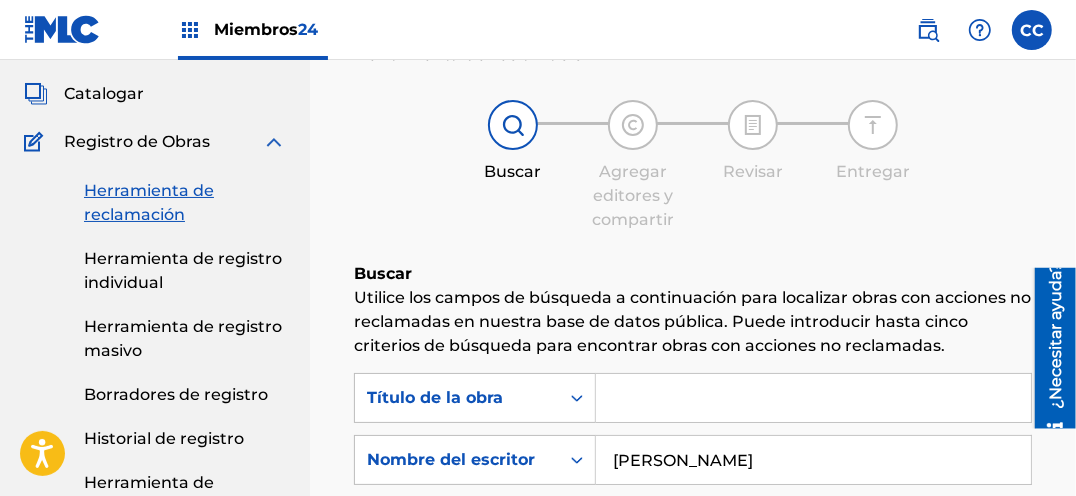 scroll, scrollTop: 90, scrollLeft: 0, axis: vertical 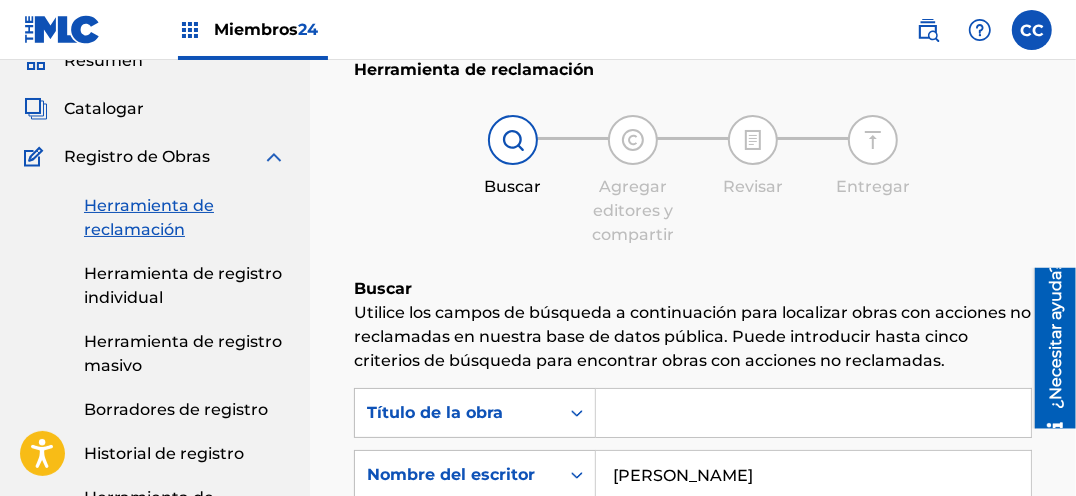 click on "Herramienta de reclamación" at bounding box center [149, 217] 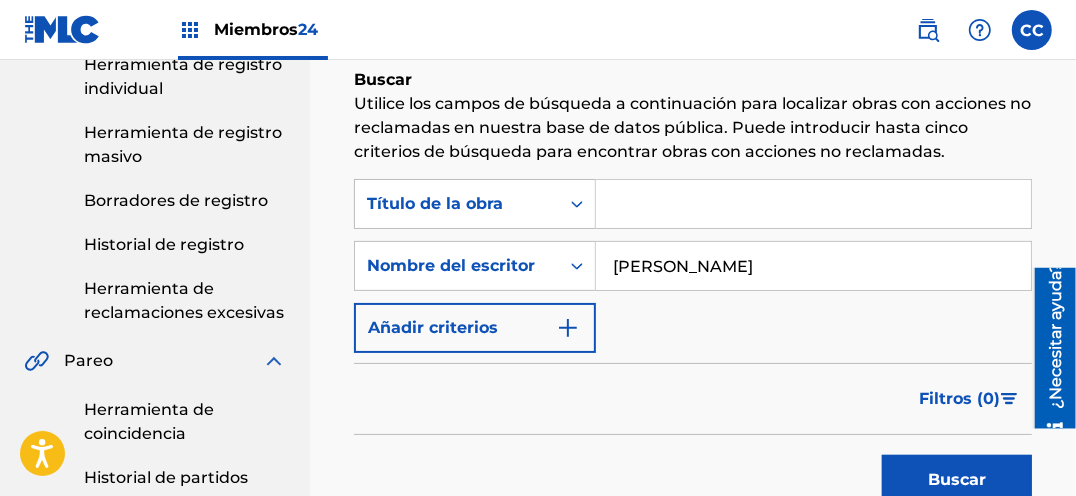 scroll, scrollTop: 272, scrollLeft: 0, axis: vertical 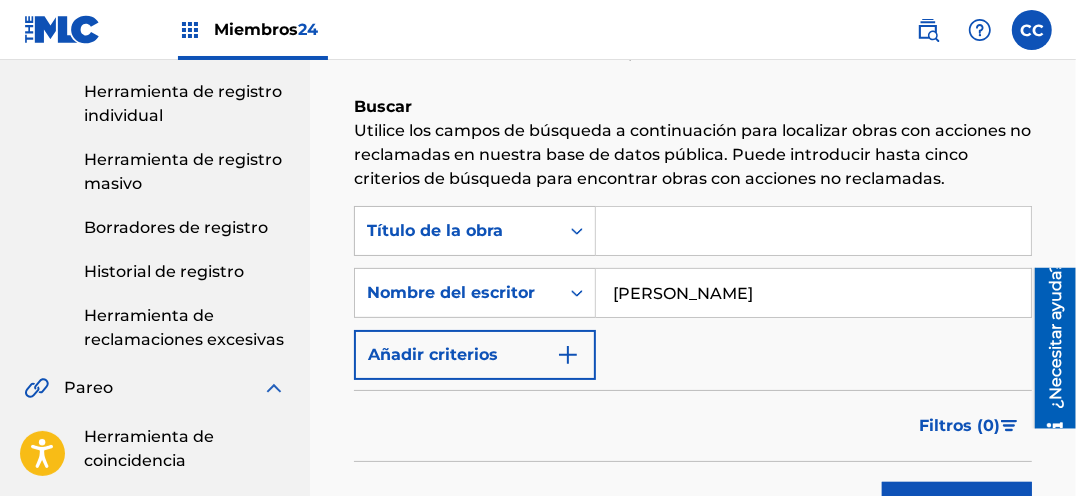 click at bounding box center (813, 231) 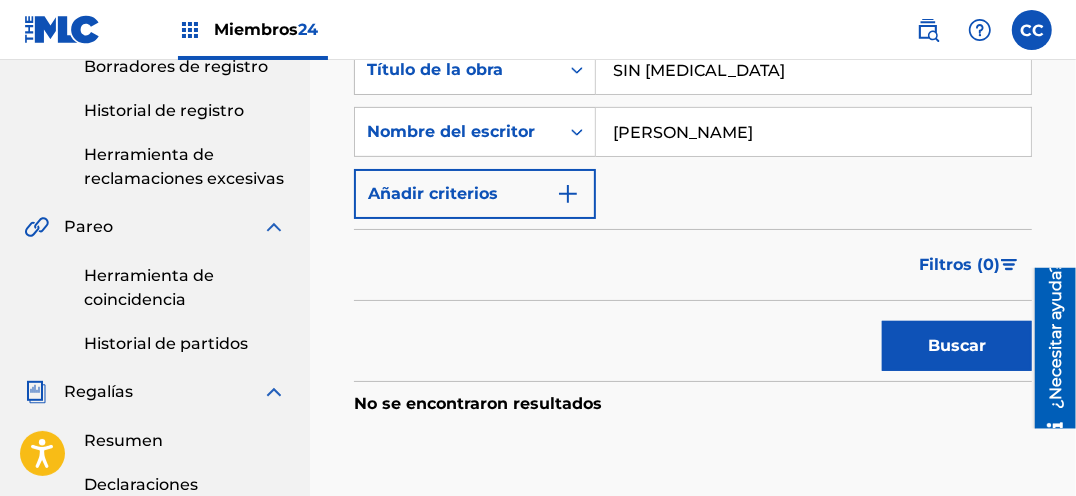scroll, scrollTop: 454, scrollLeft: 0, axis: vertical 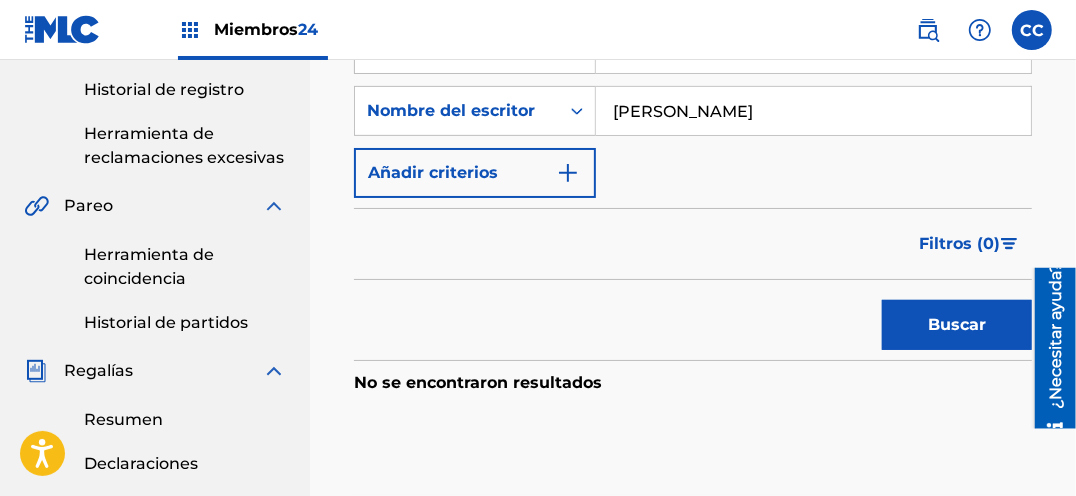 type on "SIN [MEDICAL_DATA]" 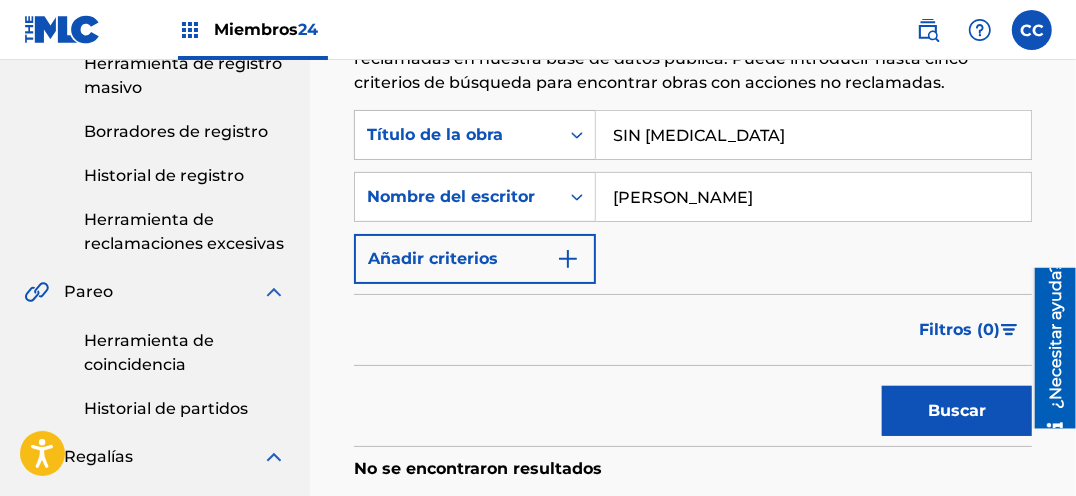 scroll, scrollTop: 363, scrollLeft: 0, axis: vertical 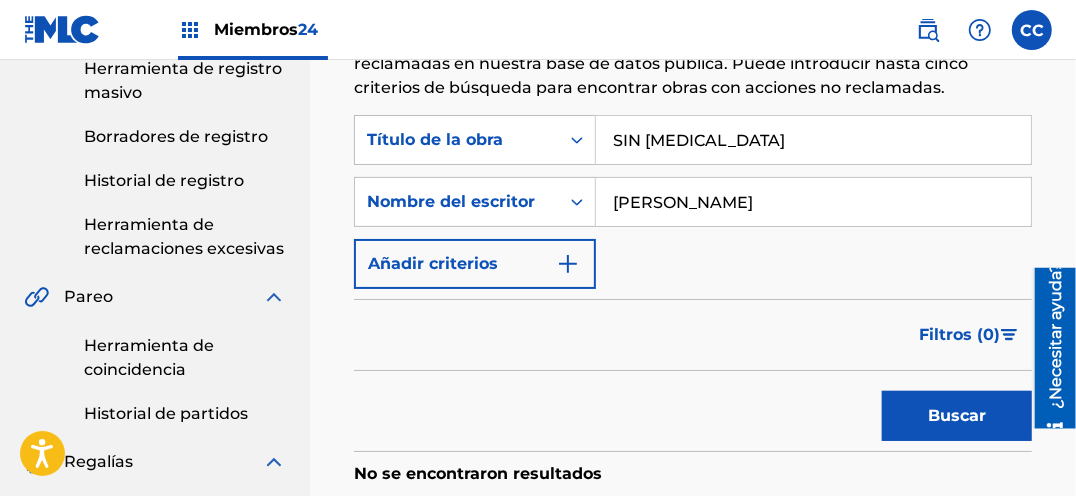 click on "[PERSON_NAME]" at bounding box center (813, 202) 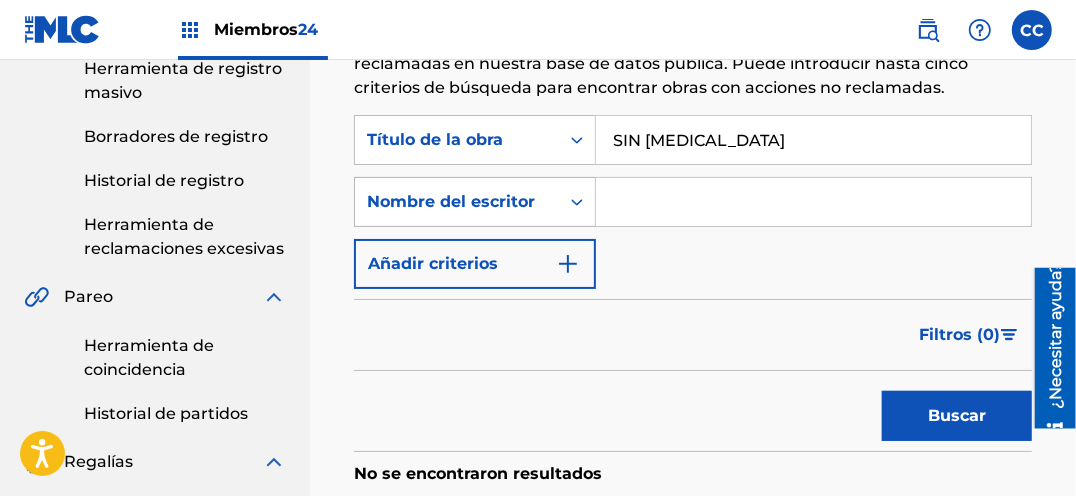 type 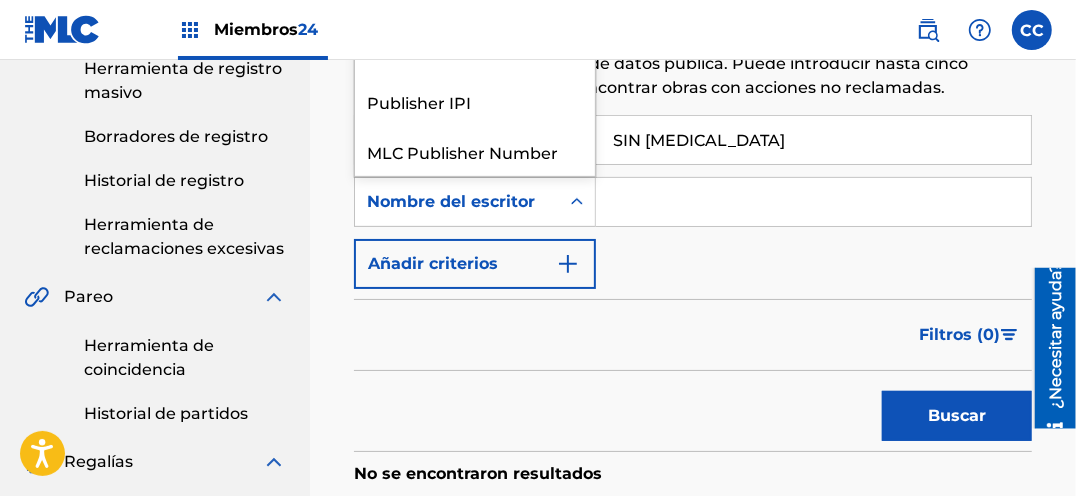 click on "Nombre del escritor" at bounding box center [451, 201] 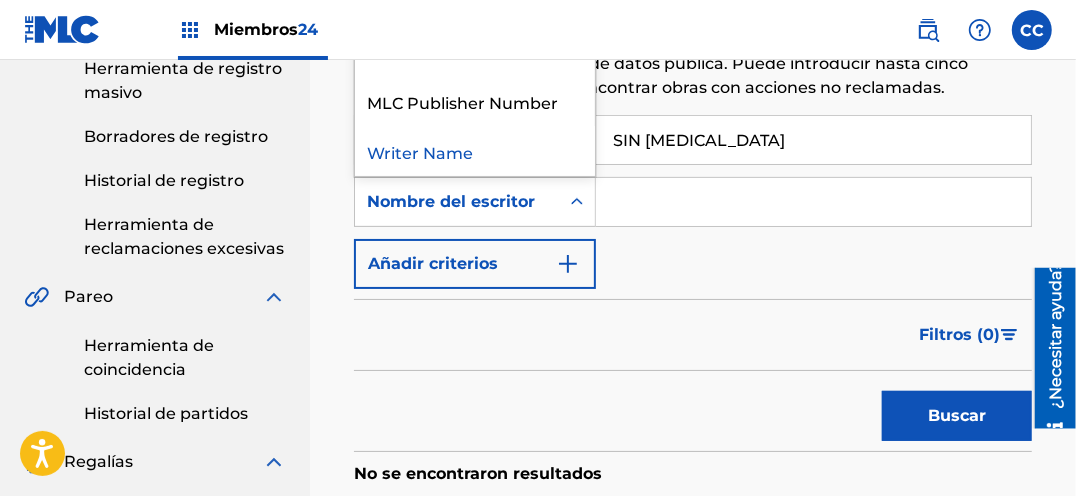 click on "Búsqueda con criterios6efadd55-c79e-4095-b42d-de0f0f5e3d2f Título de la obra SIN [MEDICAL_DATA] Búsqueda con criterios28970e6c-ccf5-440e-b053-020326e5b8eb 7 results available. Use Up and Down to choose options, press Enter to select the currently focused option, press Escape to exit the menu, press Tab to select the option and exit the menu. Nombre del escritor ISWC MLC Song Code Writer IPI Publisher Name Publisher IPI MLC Publisher Number Writer Name Añadir criterios" at bounding box center (693, 202) 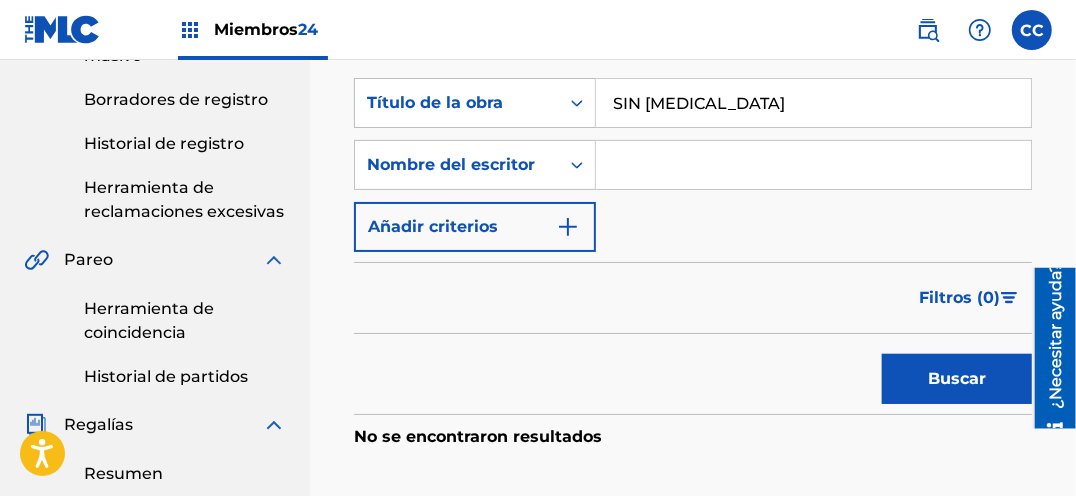scroll, scrollTop: 454, scrollLeft: 0, axis: vertical 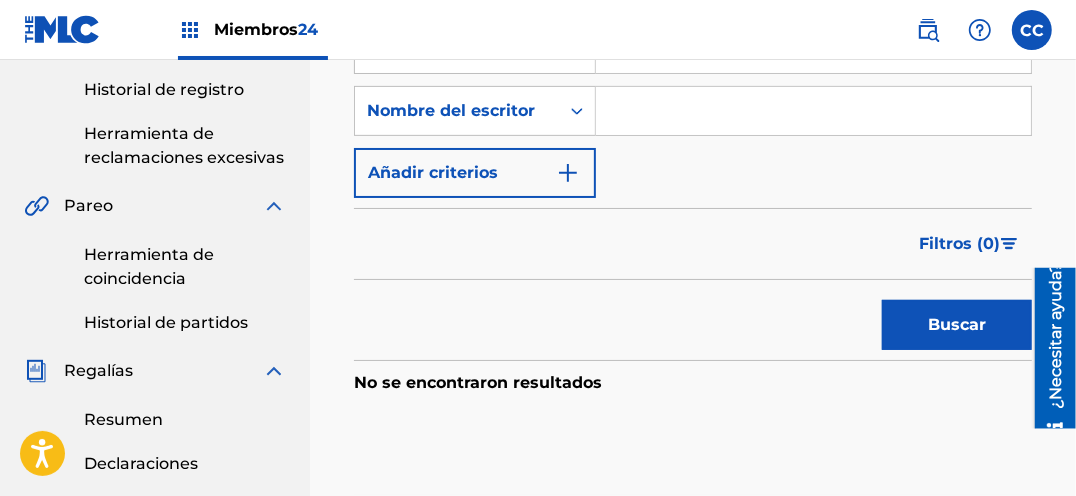 click on "Buscar" at bounding box center [957, 325] 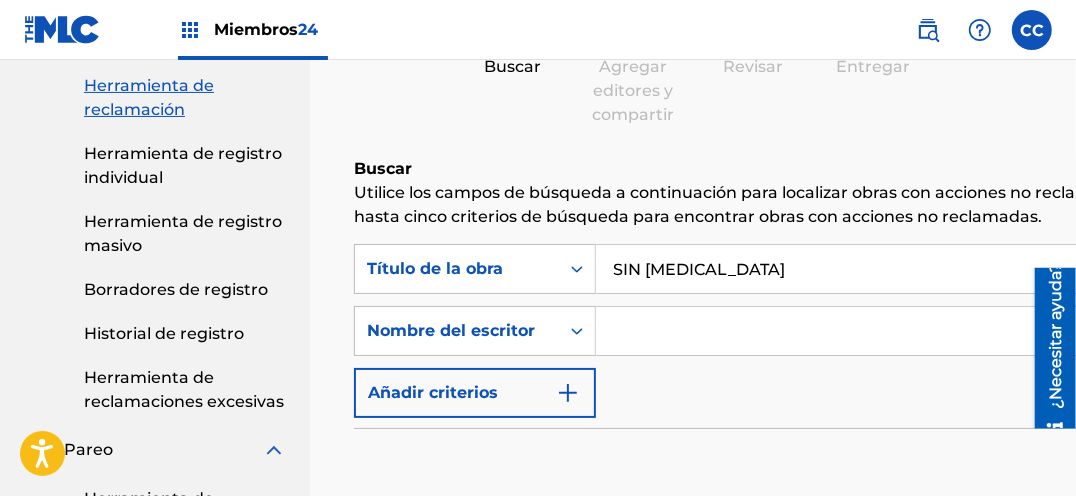 scroll, scrollTop: 0, scrollLeft: 0, axis: both 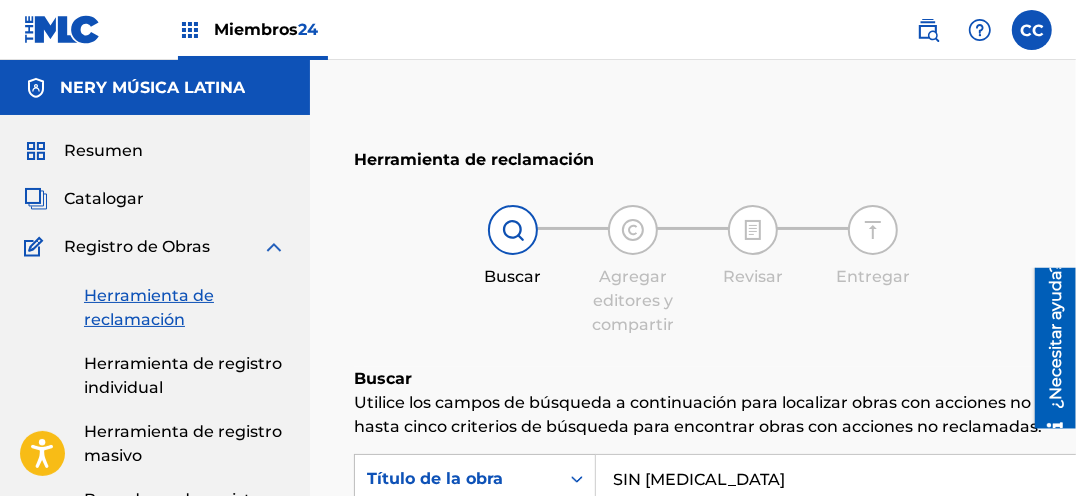 click on "Herramienta de reclamación" at bounding box center [185, 308] 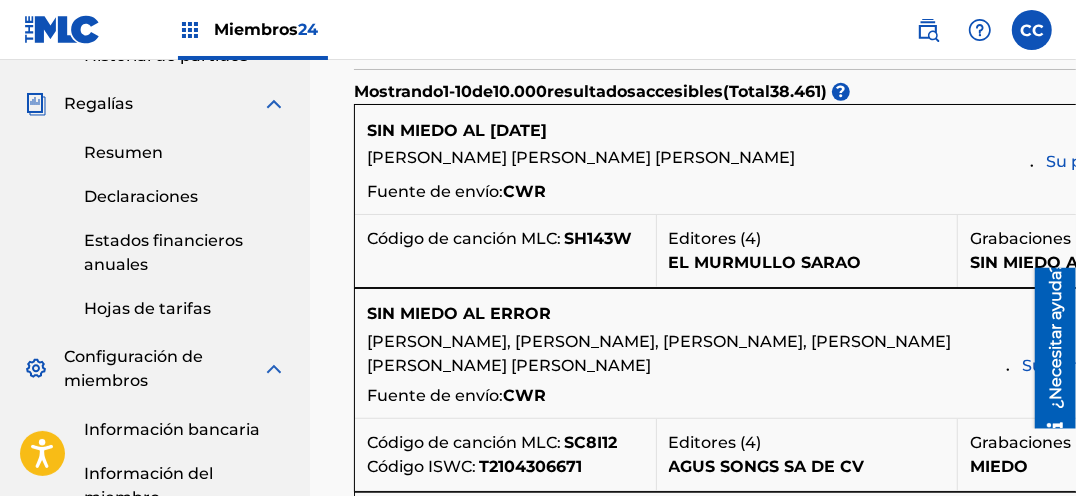 scroll, scrollTop: 818, scrollLeft: 0, axis: vertical 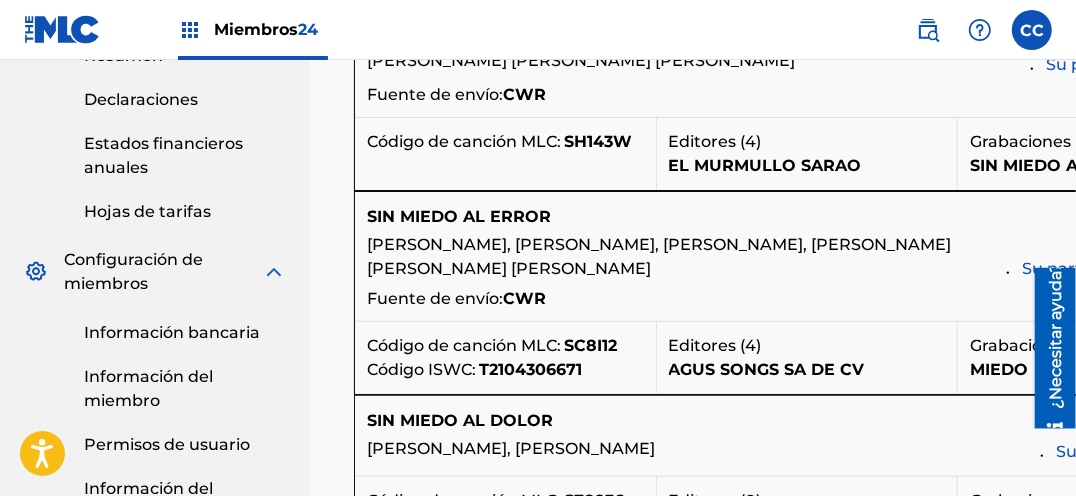 click on "Información bancaria" at bounding box center [172, 332] 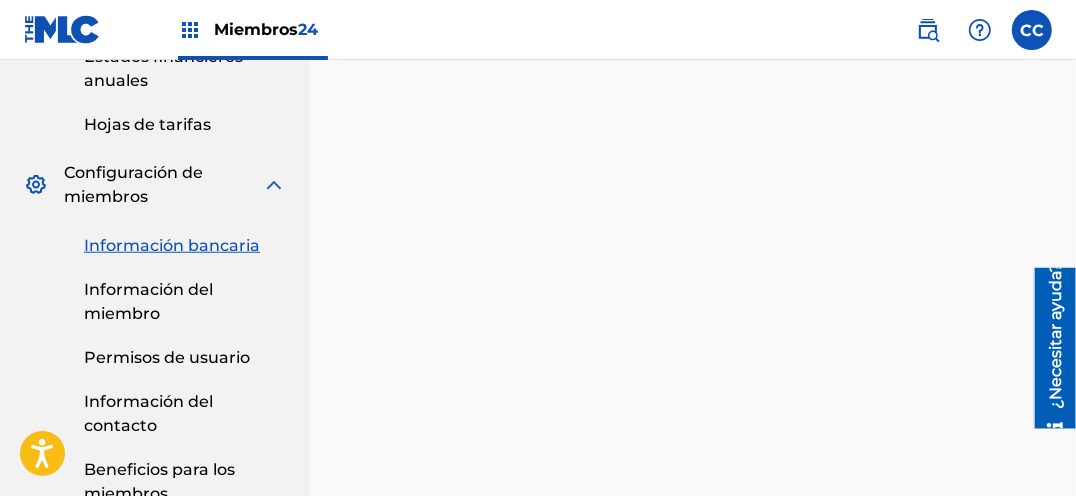 scroll, scrollTop: 943, scrollLeft: 0, axis: vertical 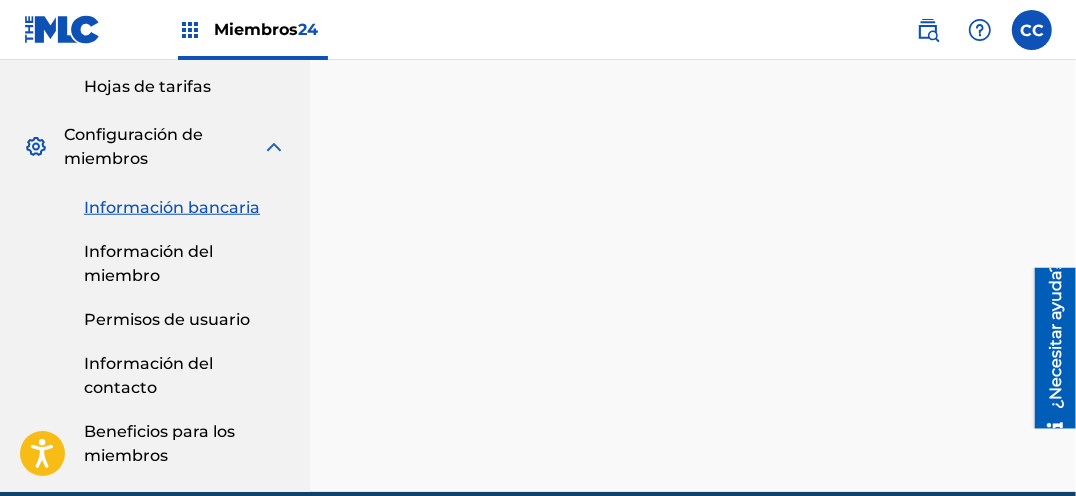 click on "Permisos de usuario" at bounding box center [167, 319] 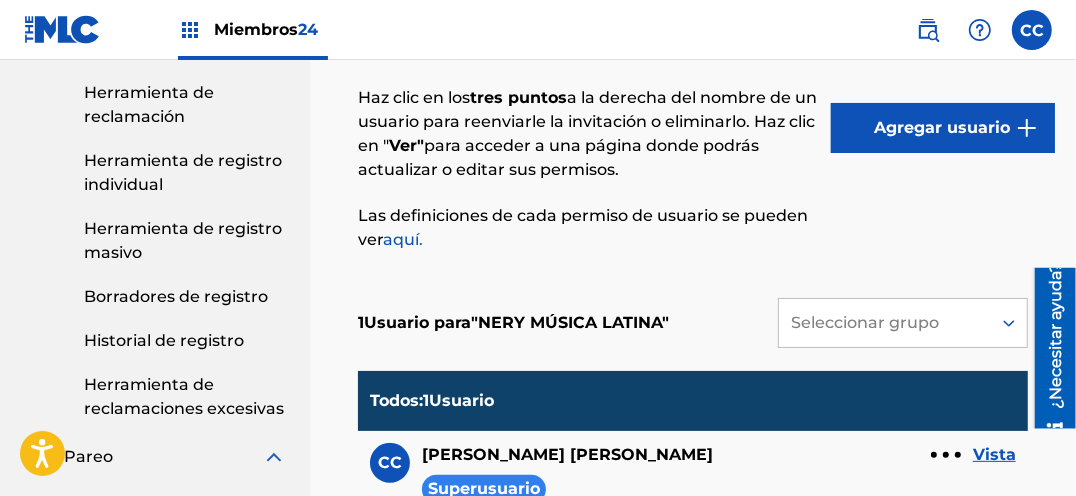 scroll, scrollTop: 182, scrollLeft: 0, axis: vertical 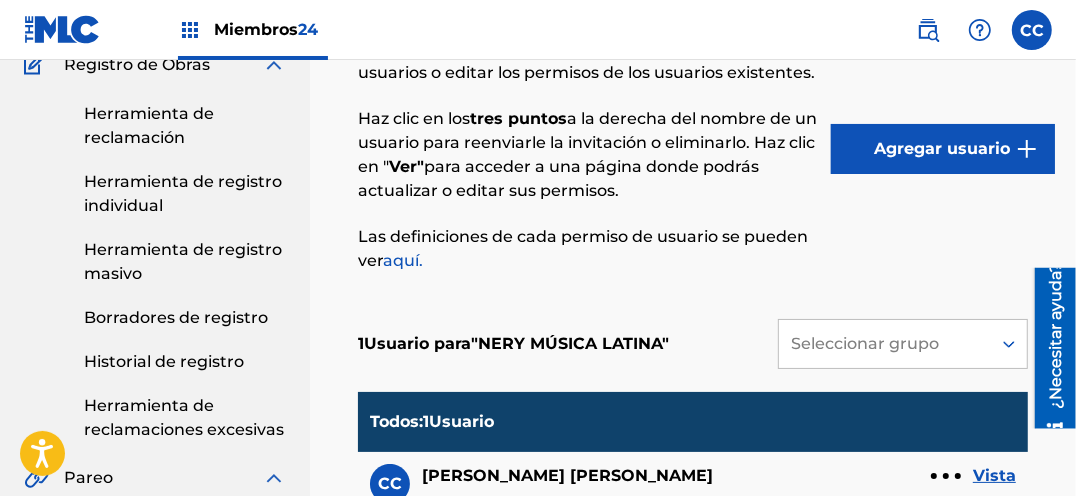 click on "Agregar usuario" at bounding box center (943, 148) 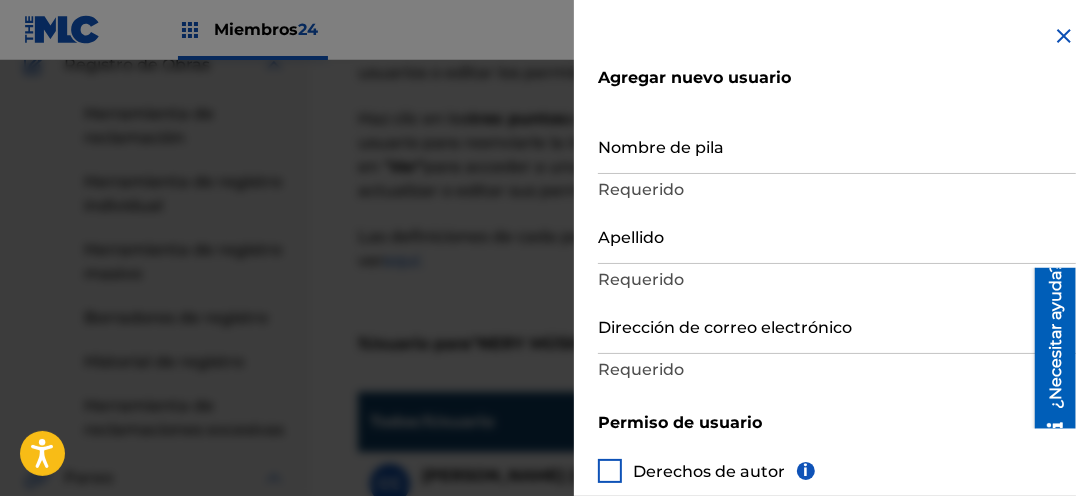click on "Nombre de pila" at bounding box center [837, 145] 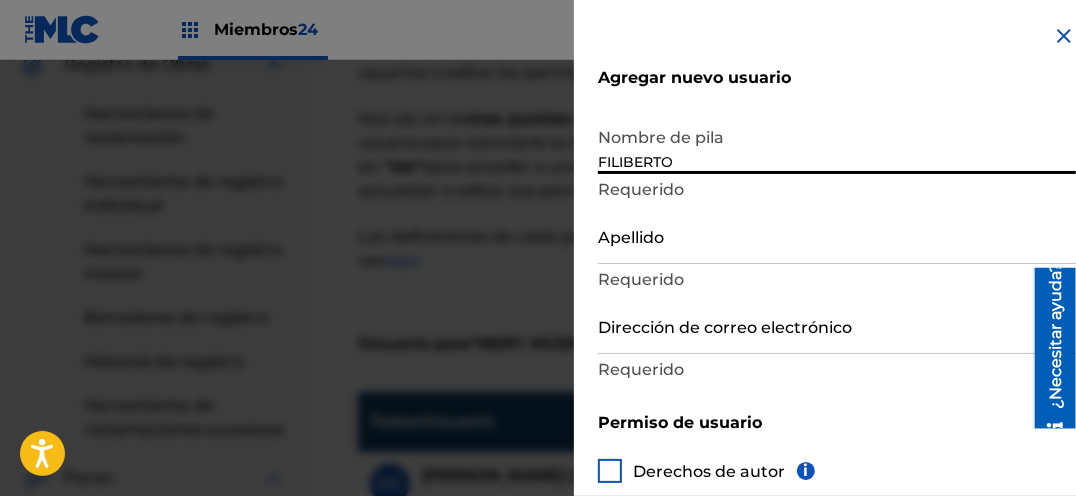 type on "FILIBERTO" 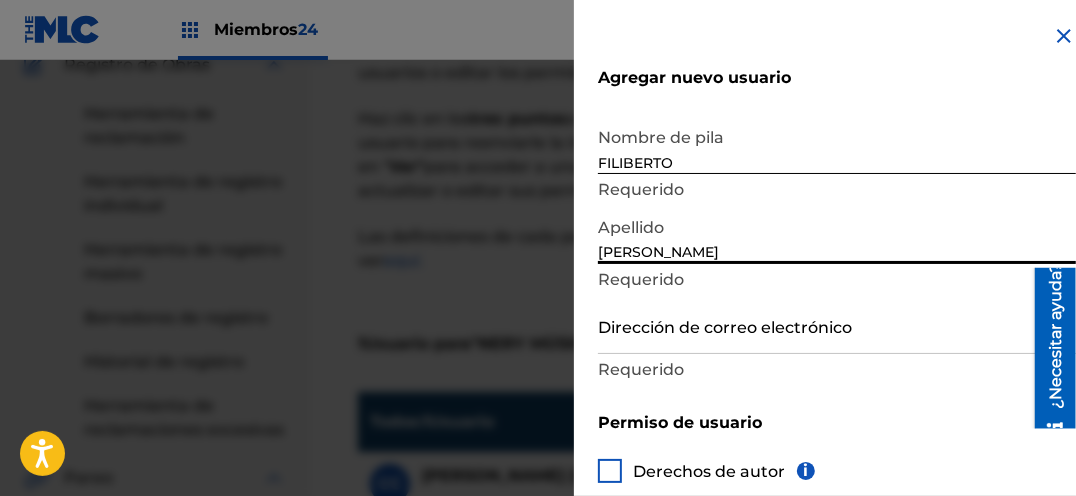 type on "[PERSON_NAME]" 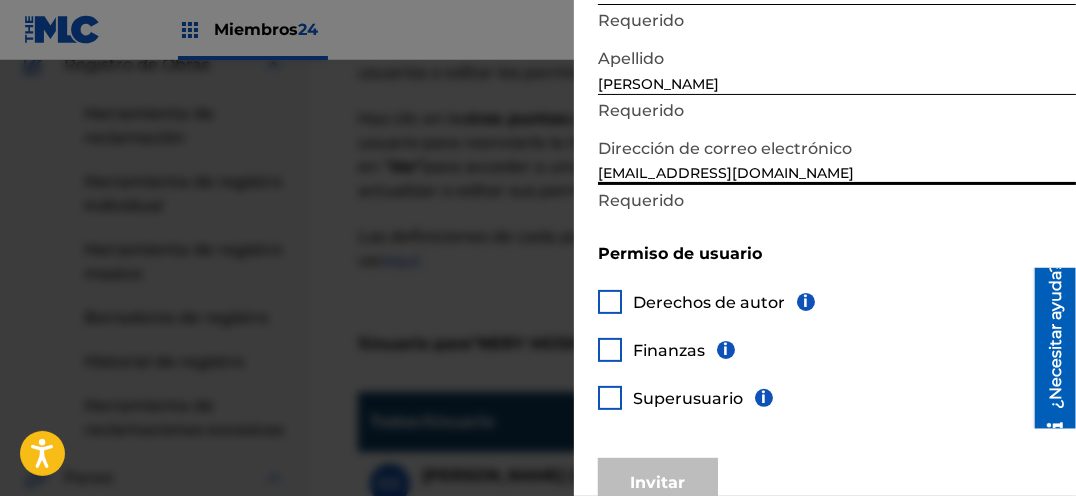 scroll, scrollTop: 203, scrollLeft: 0, axis: vertical 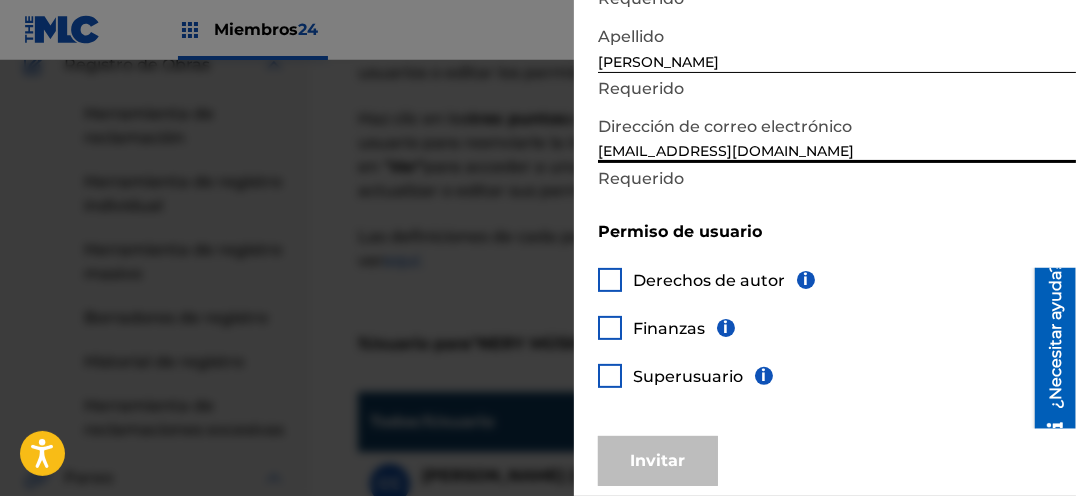 type on "[EMAIL_ADDRESS][DOMAIN_NAME]" 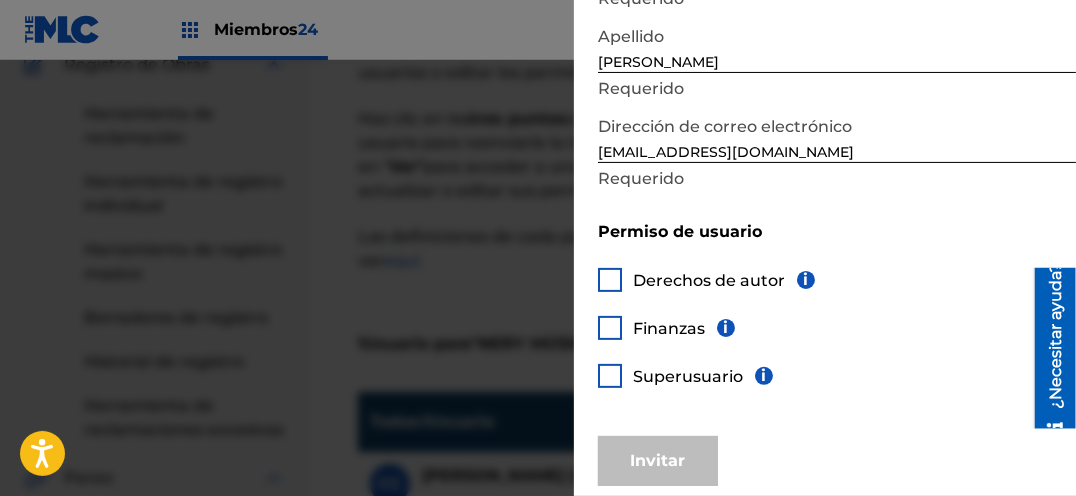 click at bounding box center (610, 376) 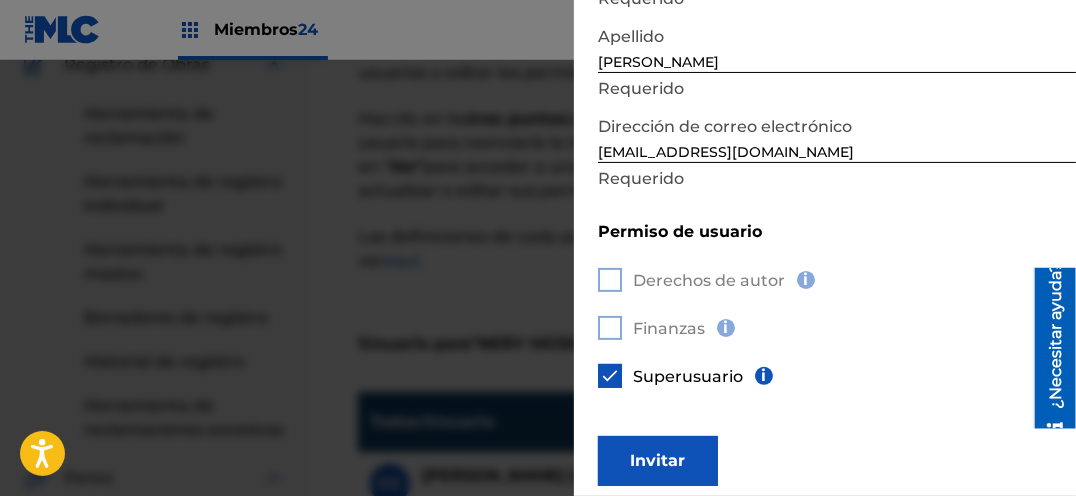 click on "Invitar" at bounding box center (658, 460) 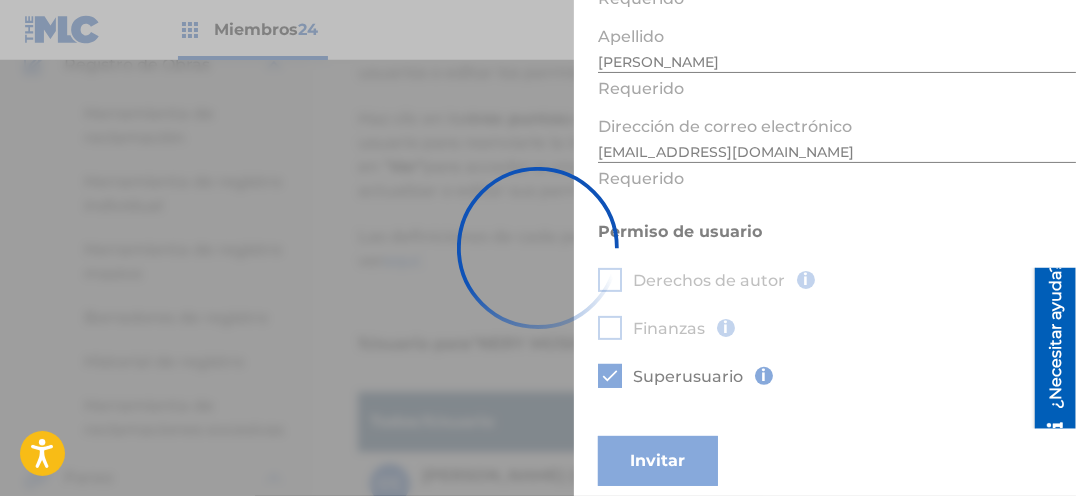 scroll, scrollTop: 0, scrollLeft: 0, axis: both 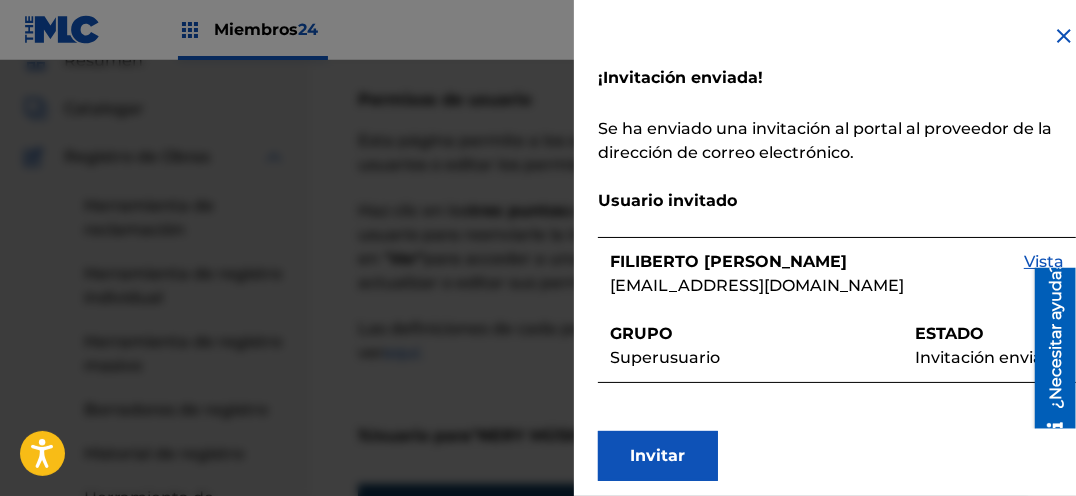 click on "Invitar" at bounding box center (658, 455) 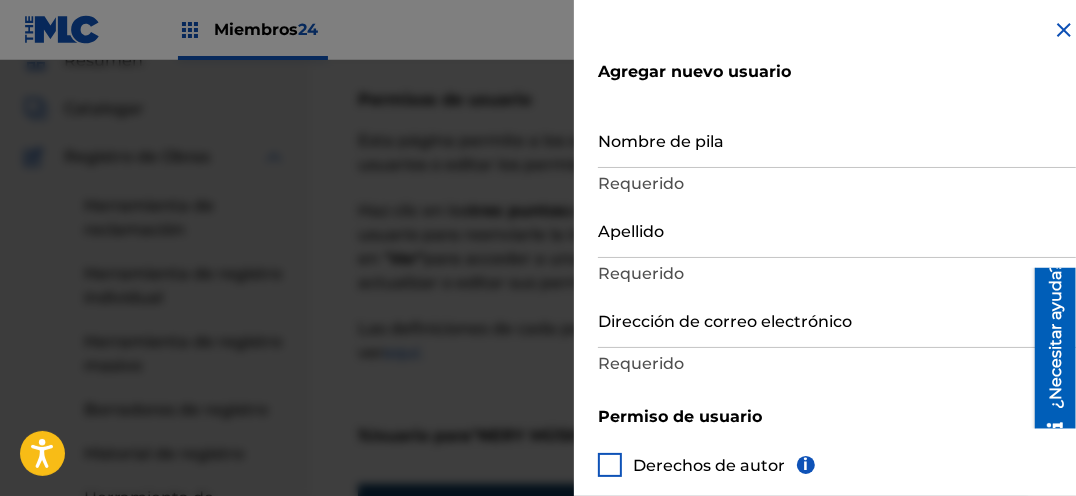scroll, scrollTop: 0, scrollLeft: 0, axis: both 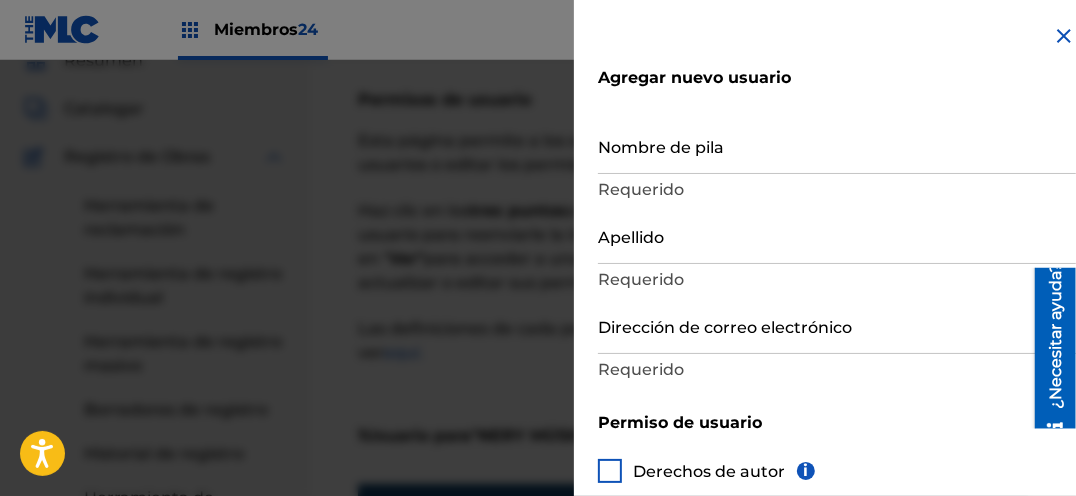 click at bounding box center (1064, 36) 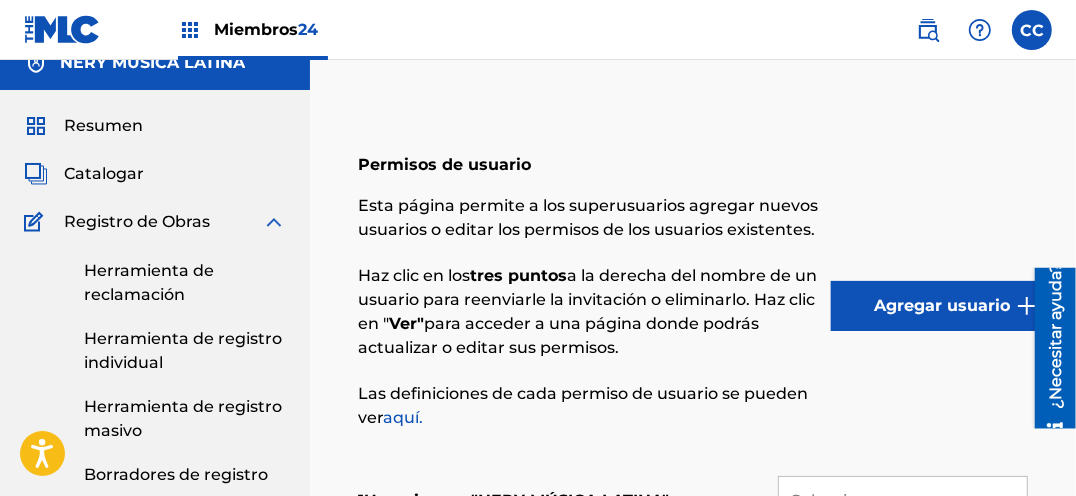 scroll, scrollTop: 0, scrollLeft: 0, axis: both 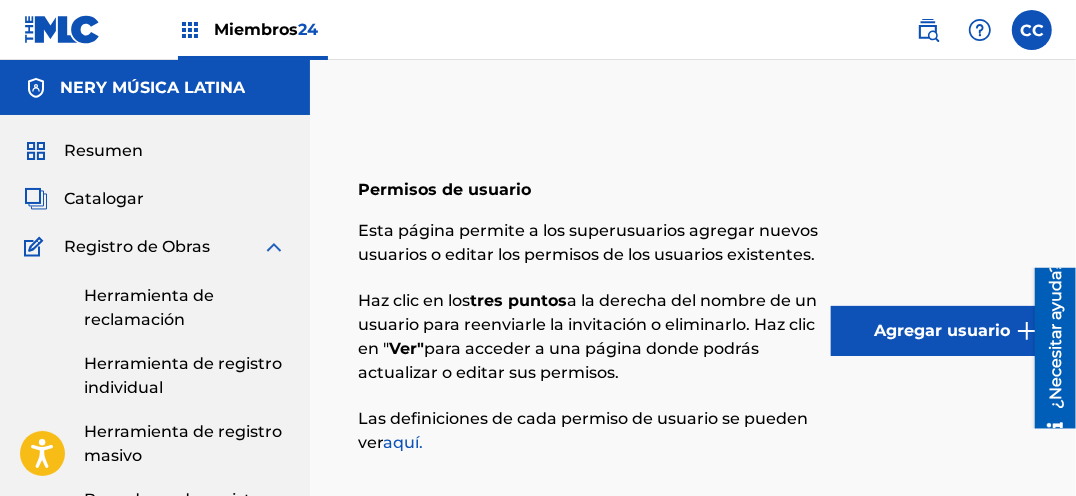 click on "Catalogar" at bounding box center (104, 198) 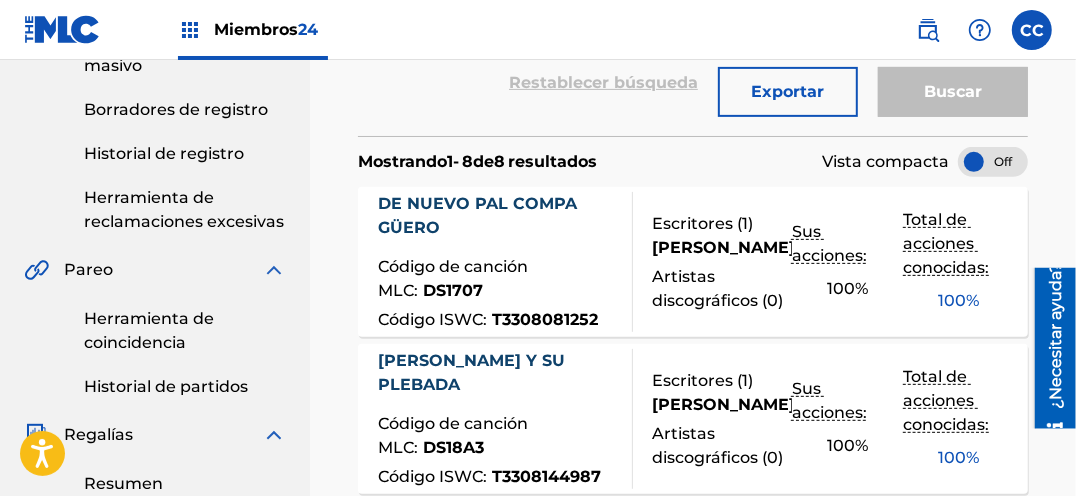 scroll, scrollTop: 363, scrollLeft: 0, axis: vertical 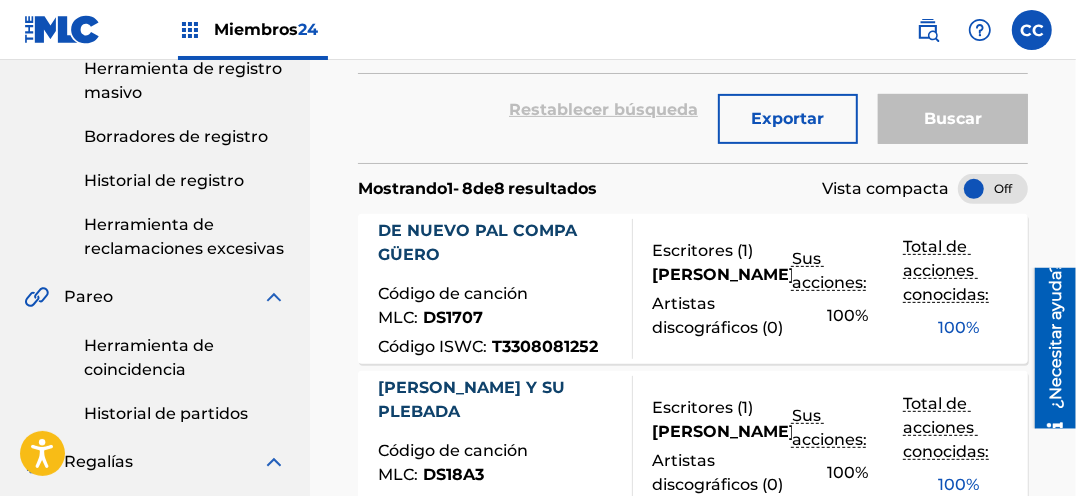 click on "DE NUEVO PAL COMPA GÜERO" at bounding box center (477, 242) 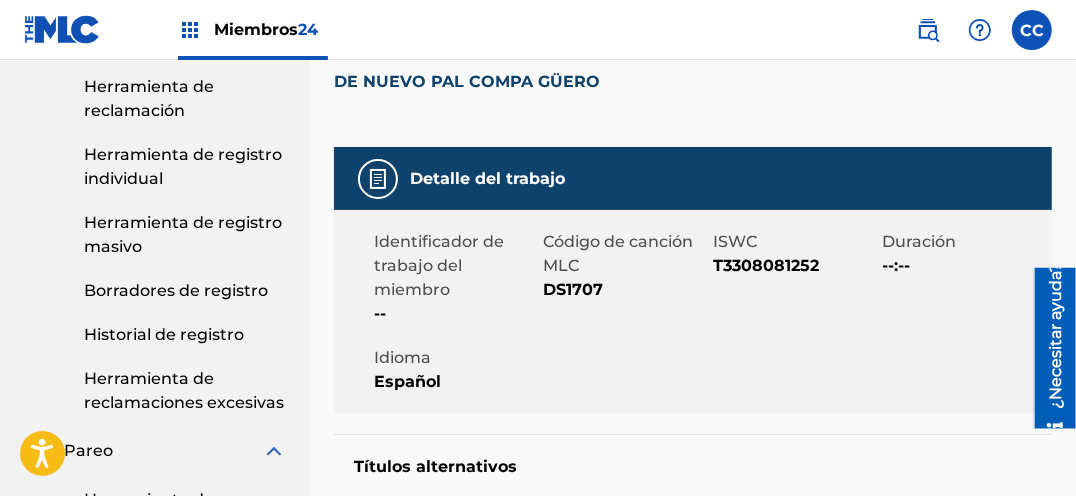 scroll, scrollTop: 267, scrollLeft: 0, axis: vertical 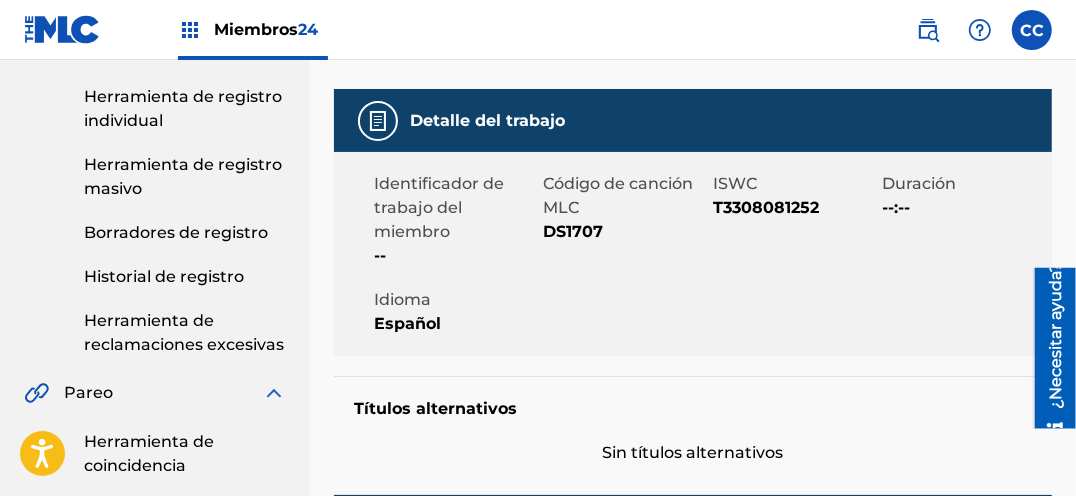 click on "DS1707" at bounding box center (574, 231) 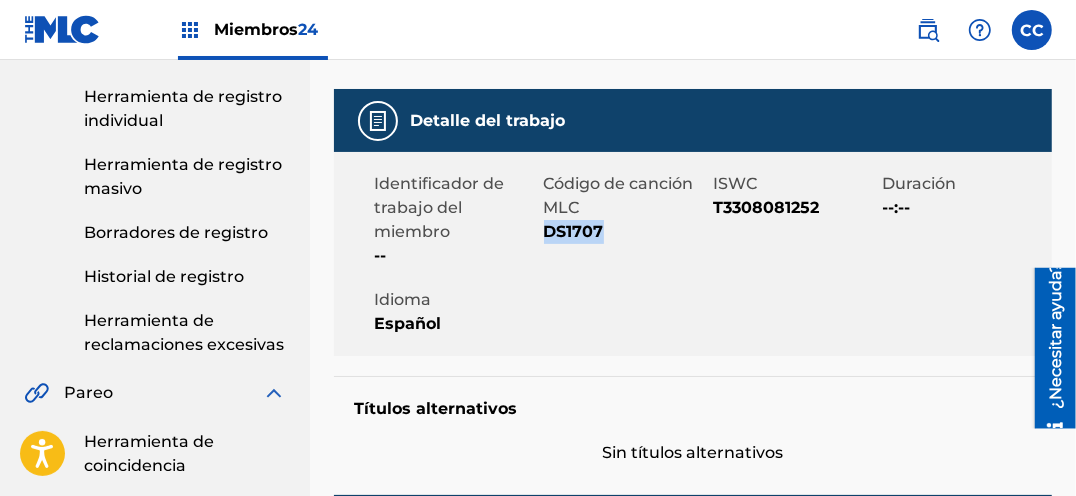 click on "DS1707" at bounding box center [574, 231] 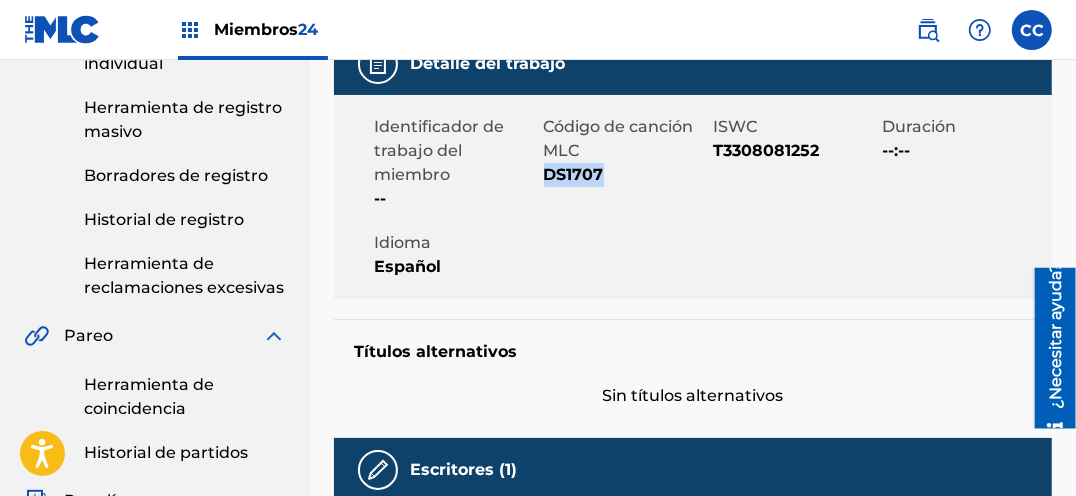 scroll, scrollTop: 454, scrollLeft: 0, axis: vertical 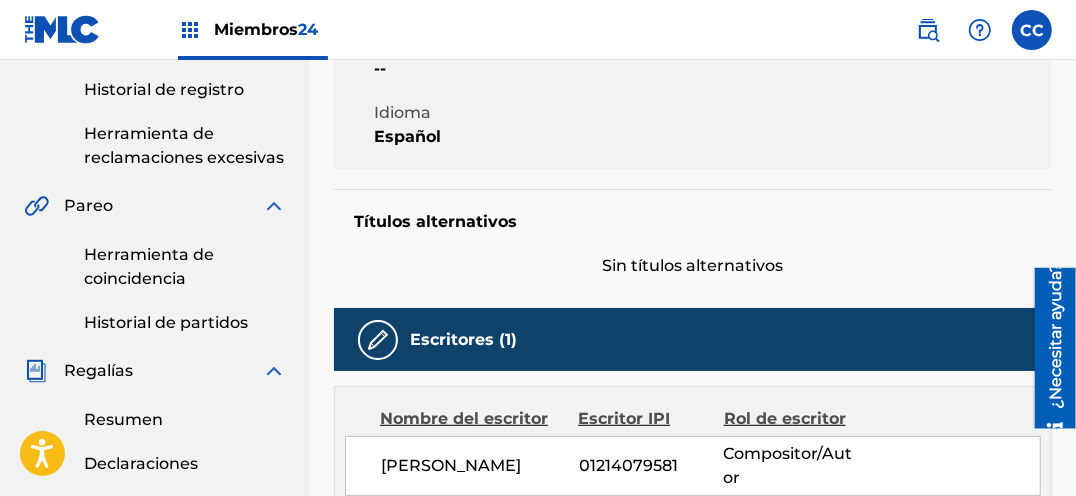 click on "Herramienta de coincidencia" at bounding box center [185, 267] 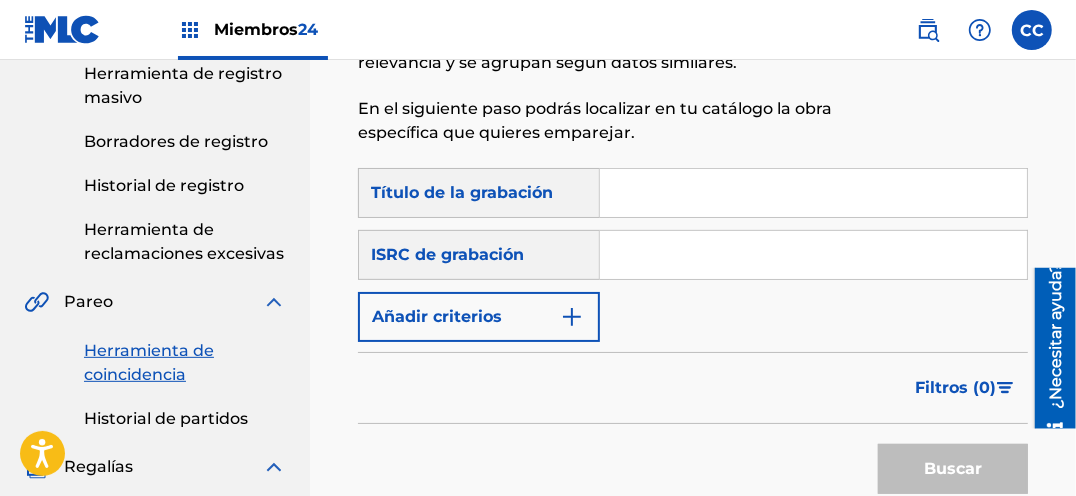 scroll, scrollTop: 363, scrollLeft: 0, axis: vertical 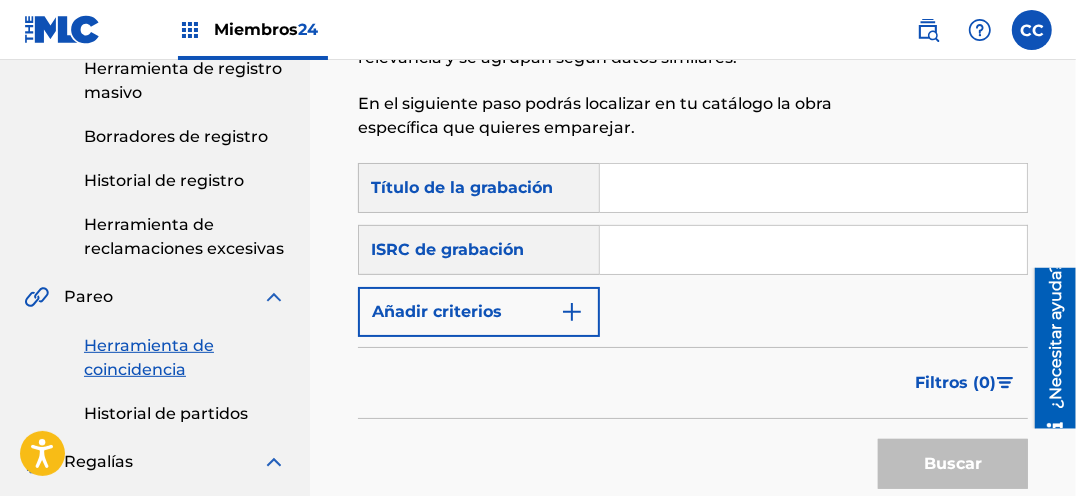 click at bounding box center (813, 188) 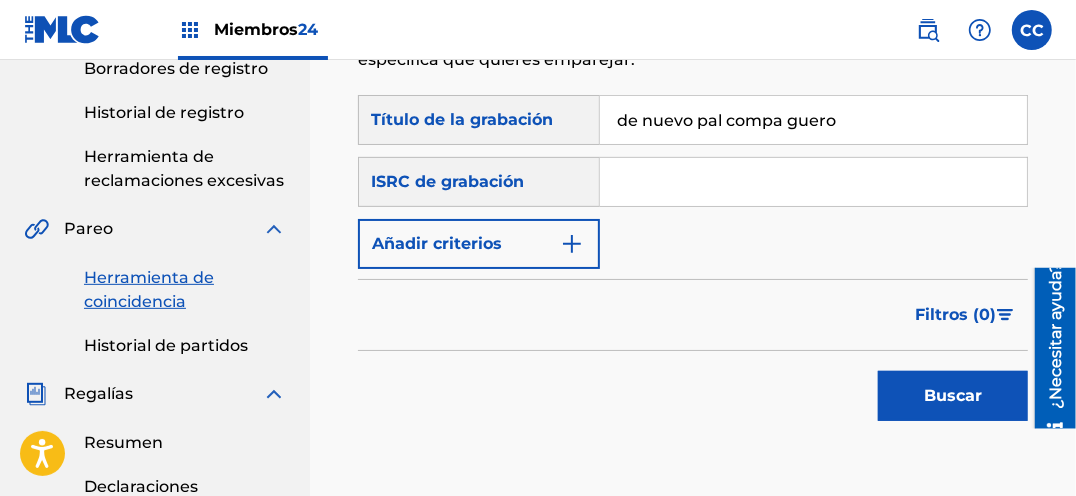 scroll, scrollTop: 454, scrollLeft: 0, axis: vertical 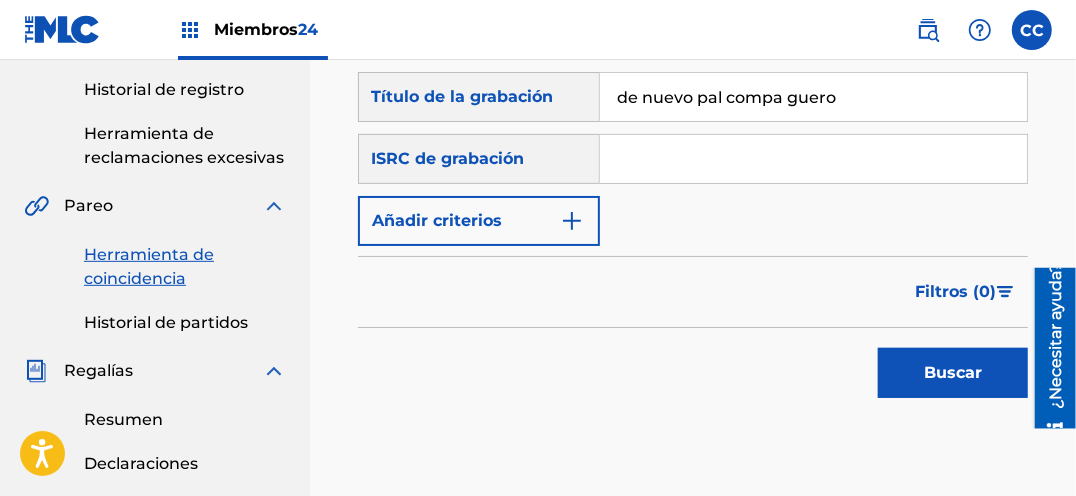 type on "de nuevo pal compa guero" 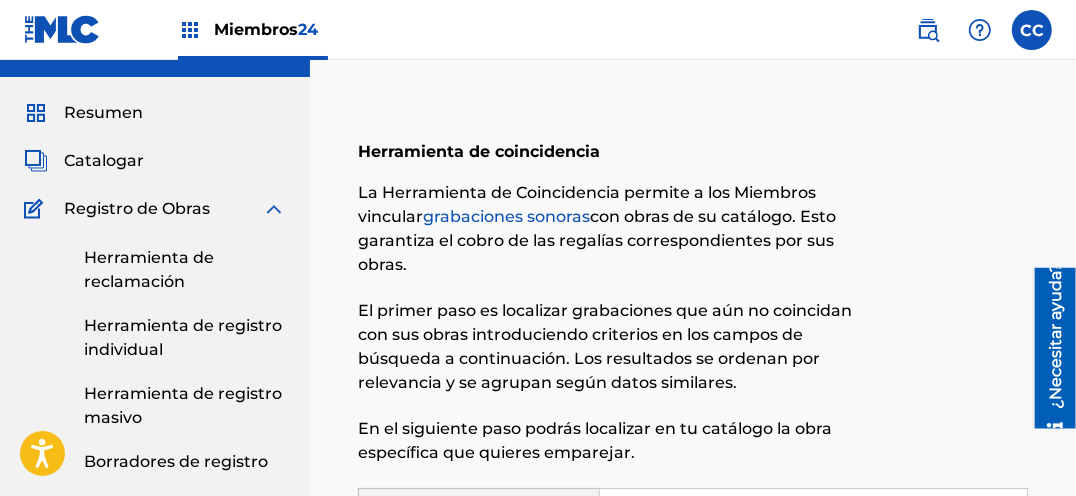 scroll, scrollTop: 0, scrollLeft: 0, axis: both 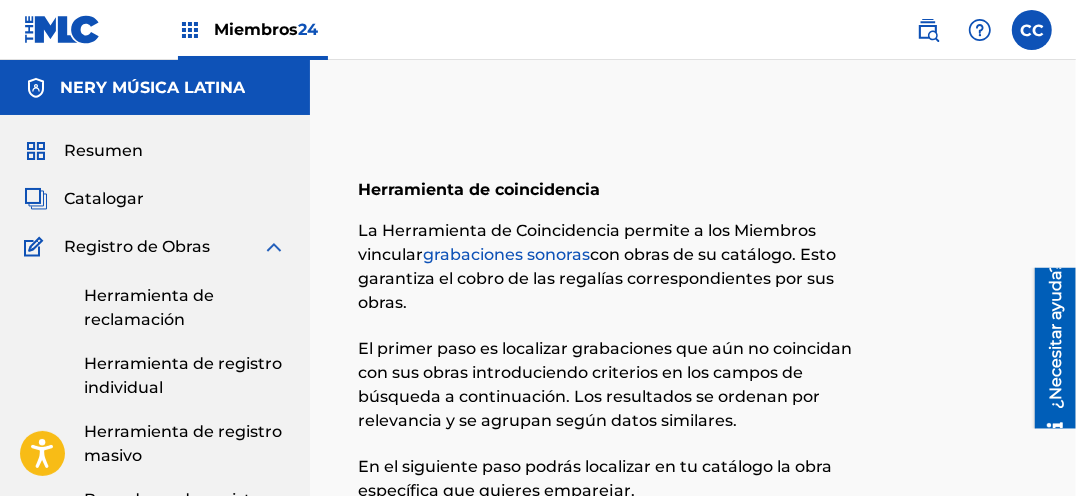 click on "Catalogar" at bounding box center [104, 198] 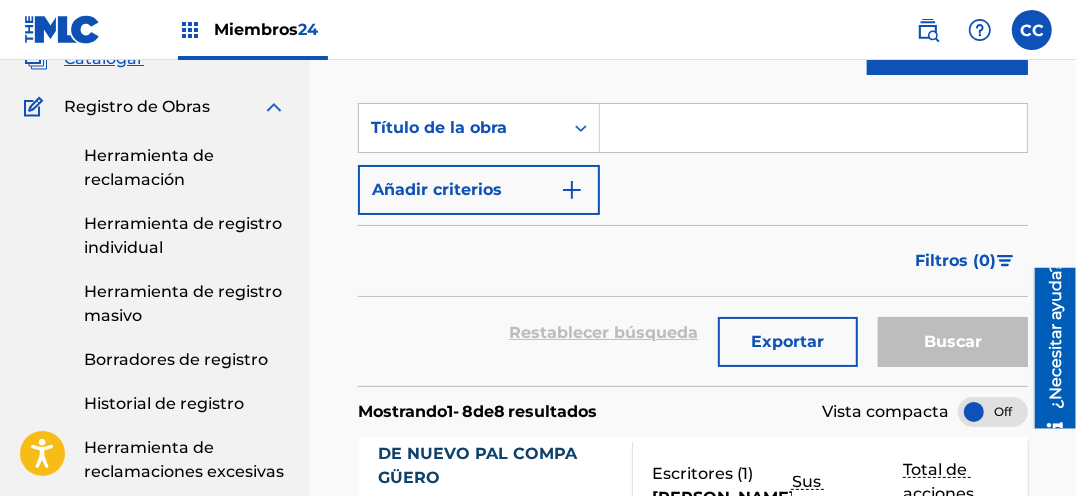 scroll, scrollTop: 0, scrollLeft: 0, axis: both 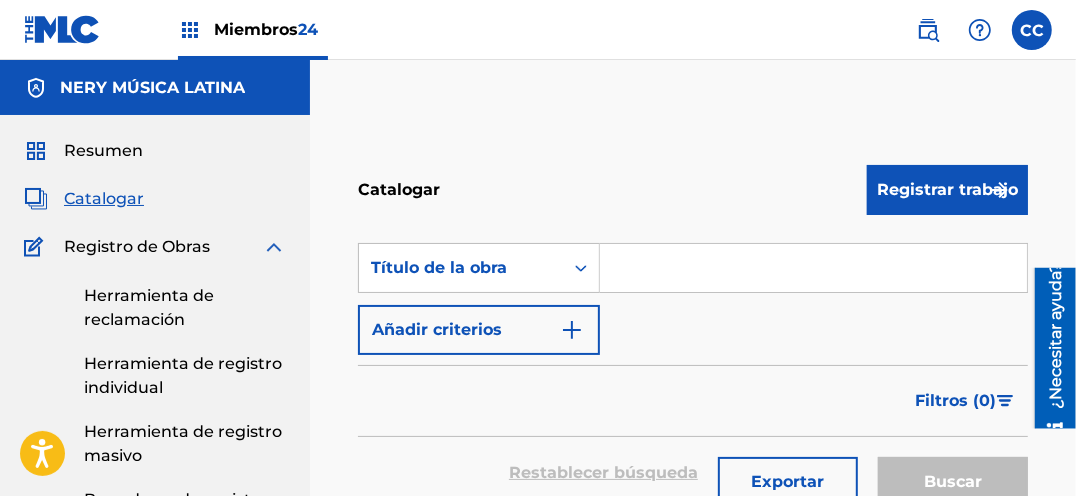 click at bounding box center [62, 29] 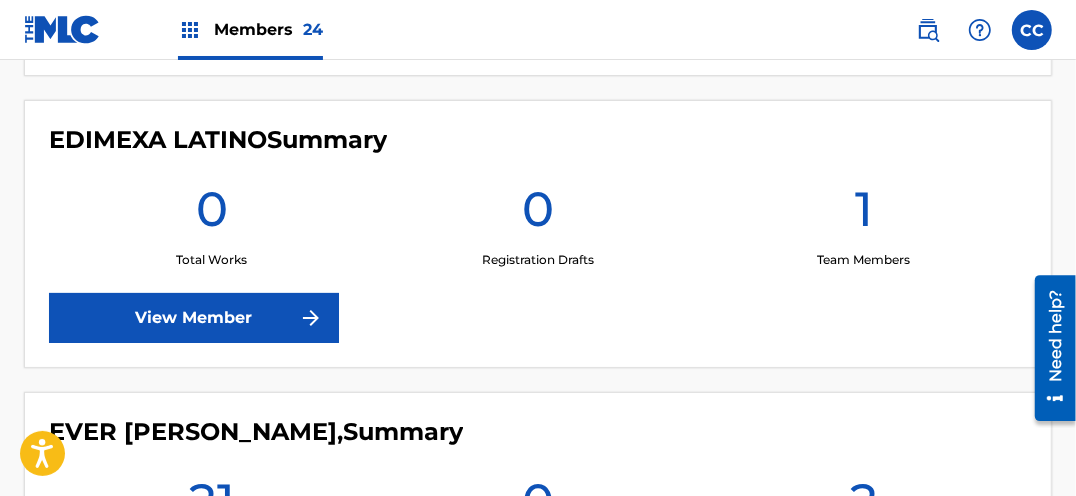 scroll, scrollTop: 2289, scrollLeft: 0, axis: vertical 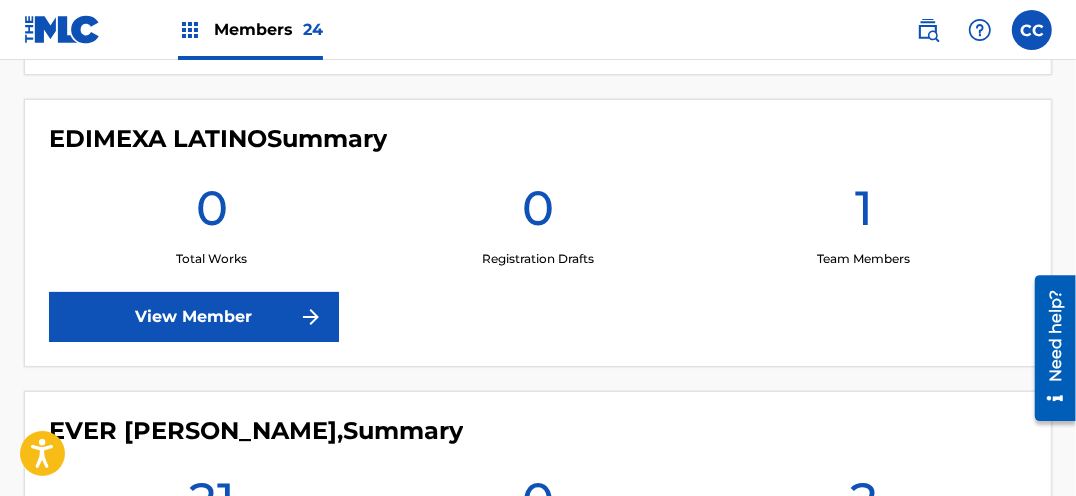 click on "View Member" at bounding box center [194, 317] 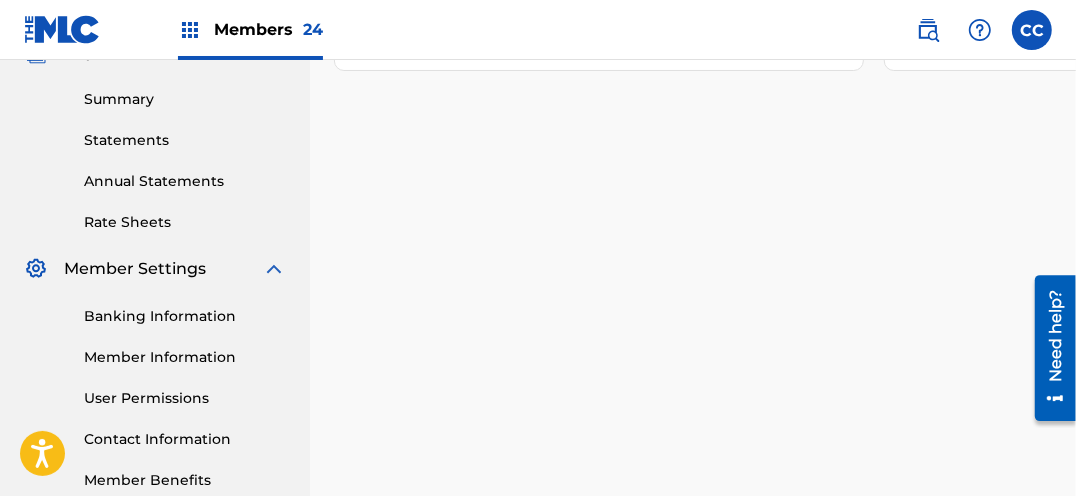 scroll, scrollTop: 727, scrollLeft: 0, axis: vertical 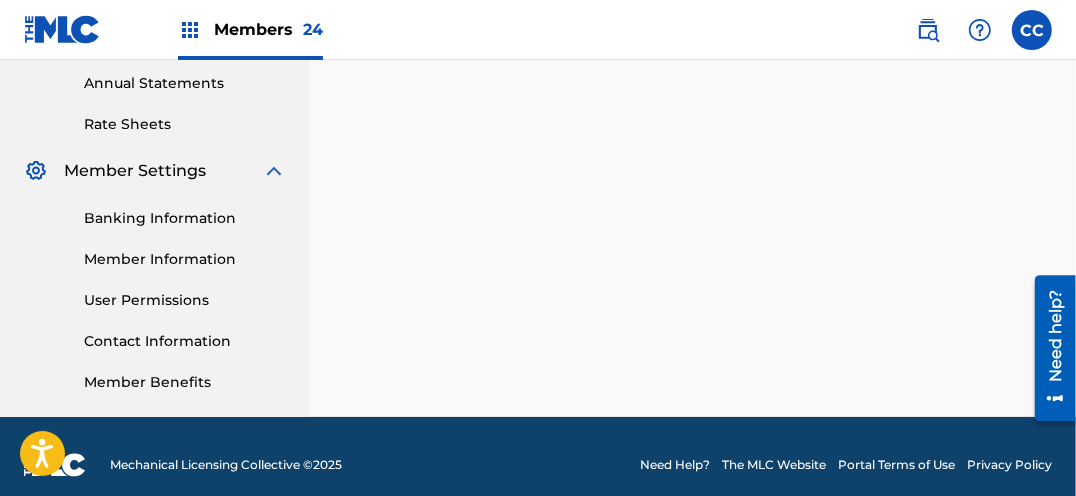 click on "User Permissions" at bounding box center (185, 300) 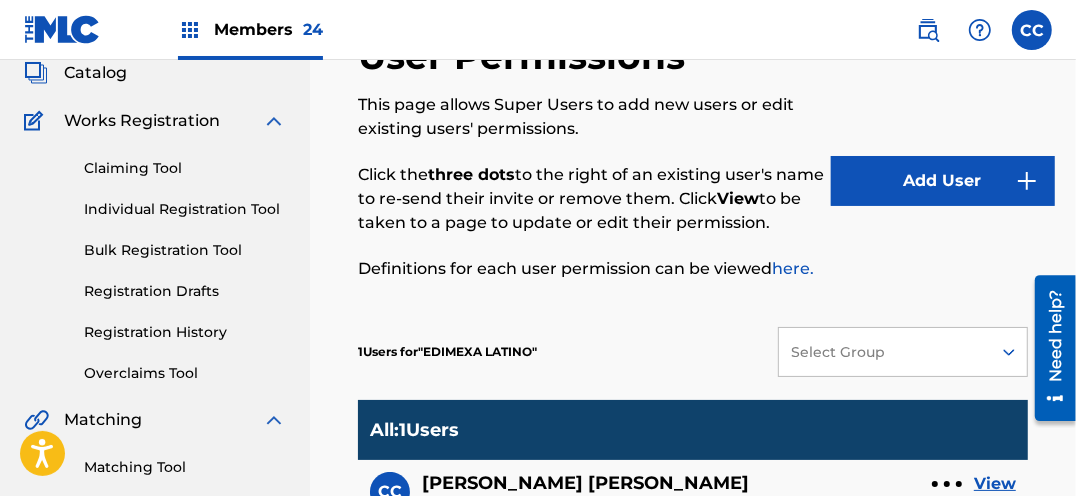 scroll, scrollTop: 90, scrollLeft: 0, axis: vertical 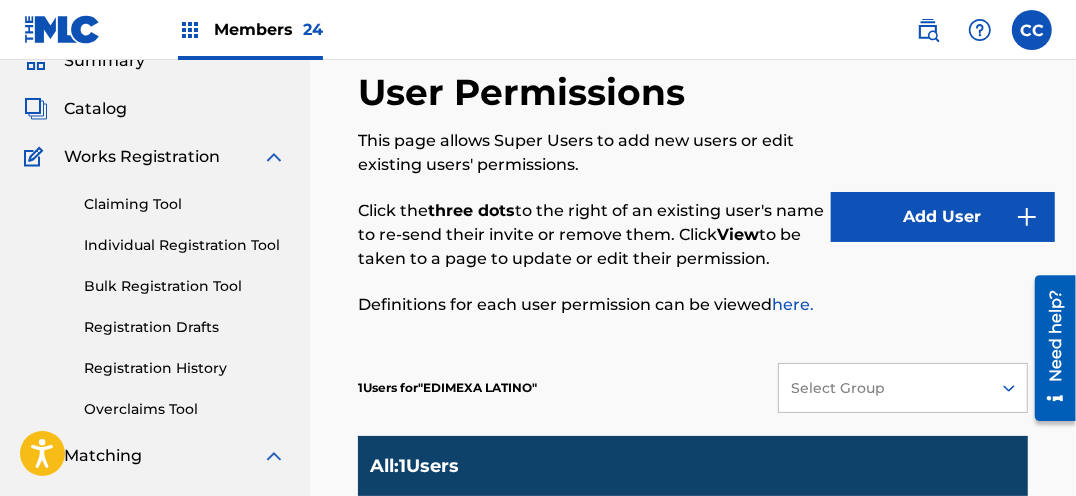 click on "Add User" at bounding box center [943, 217] 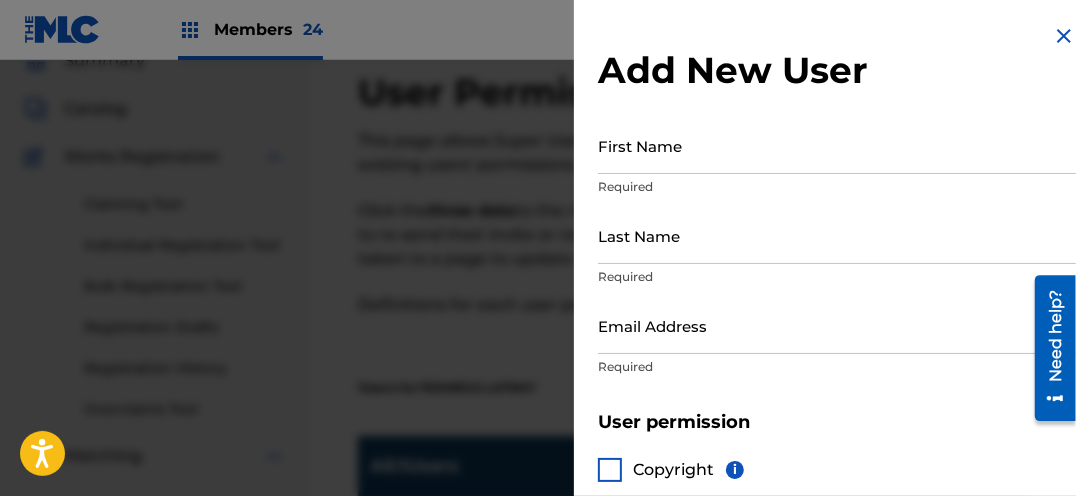 click on "First Name" at bounding box center [837, 145] 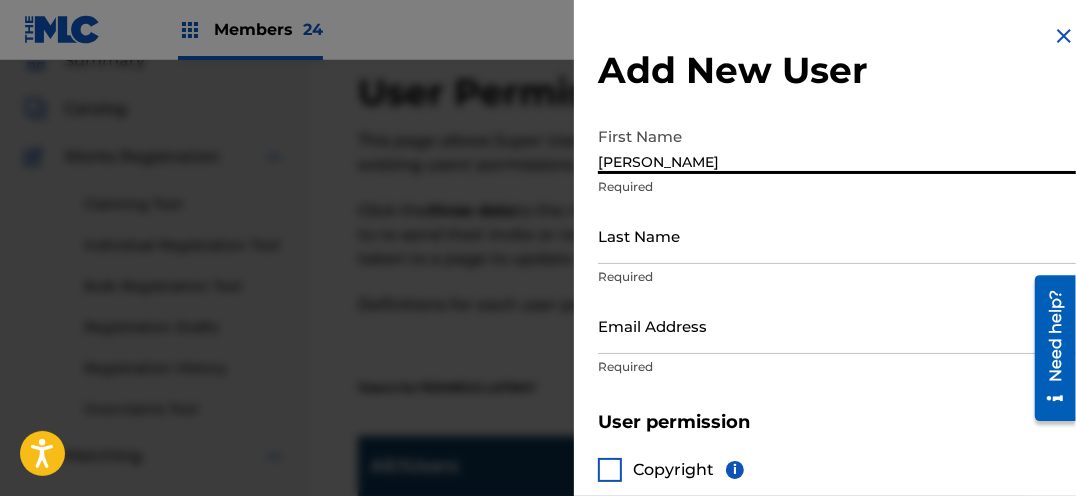 type on "[PERSON_NAME]" 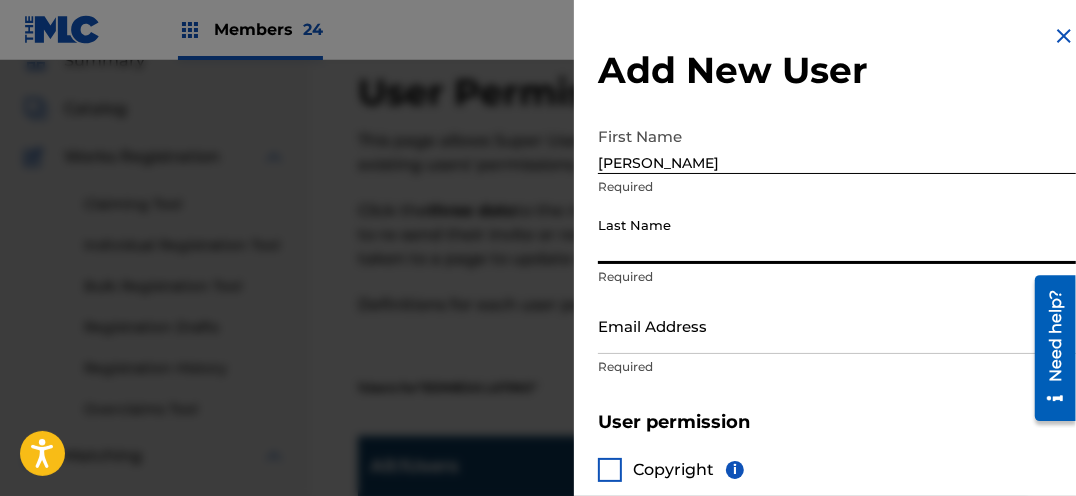 type on "A" 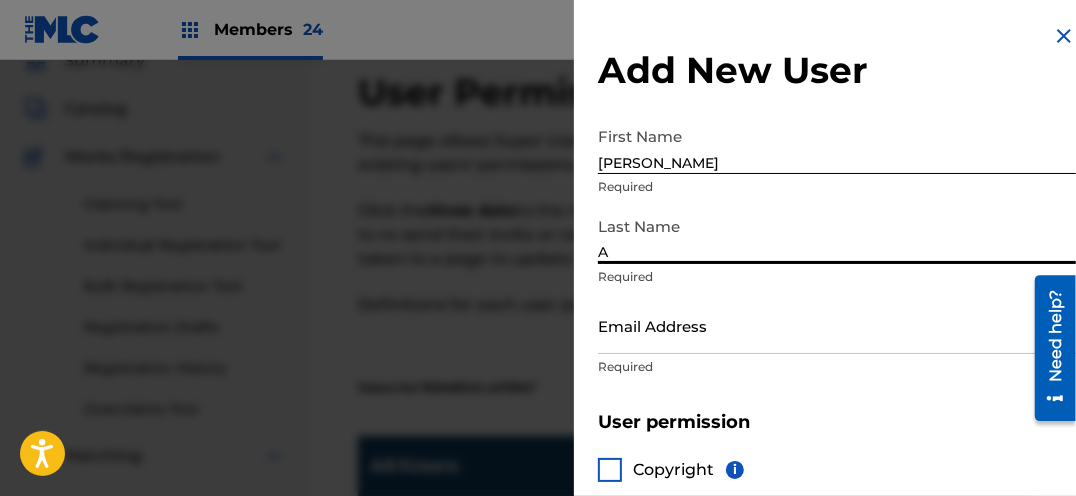 type 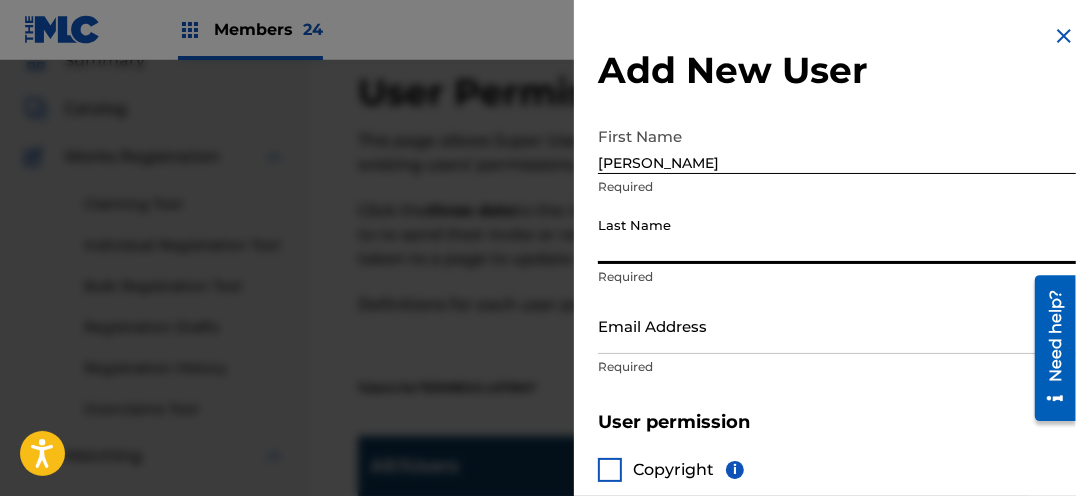 click on "[PERSON_NAME]" at bounding box center [837, 145] 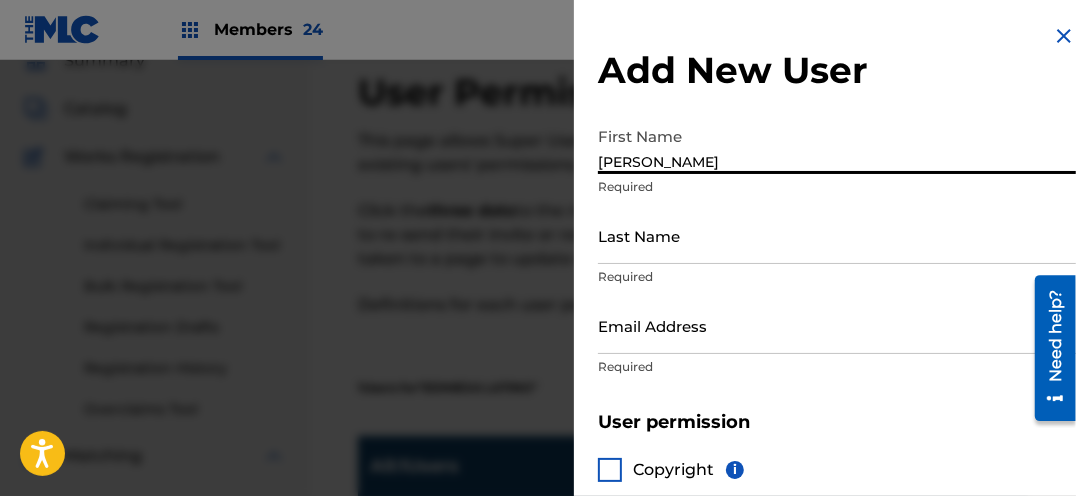 click on "[PERSON_NAME]" at bounding box center (837, 145) 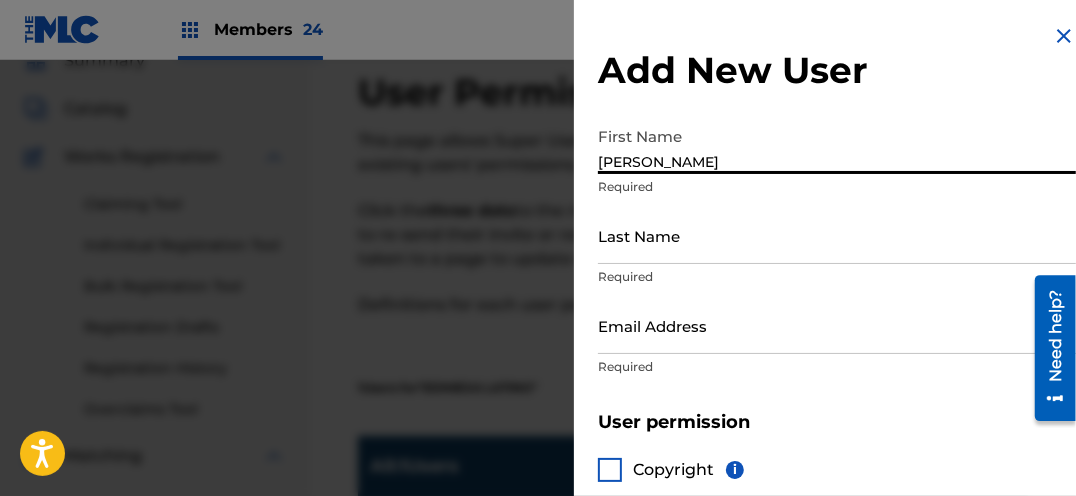 type on "FILIBERTO" 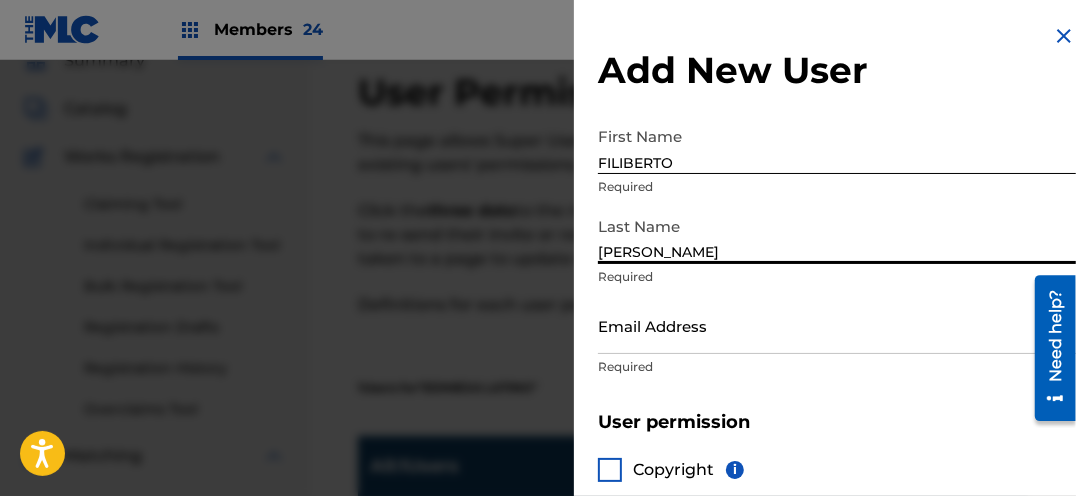 click on "[PERSON_NAME]" at bounding box center [837, 235] 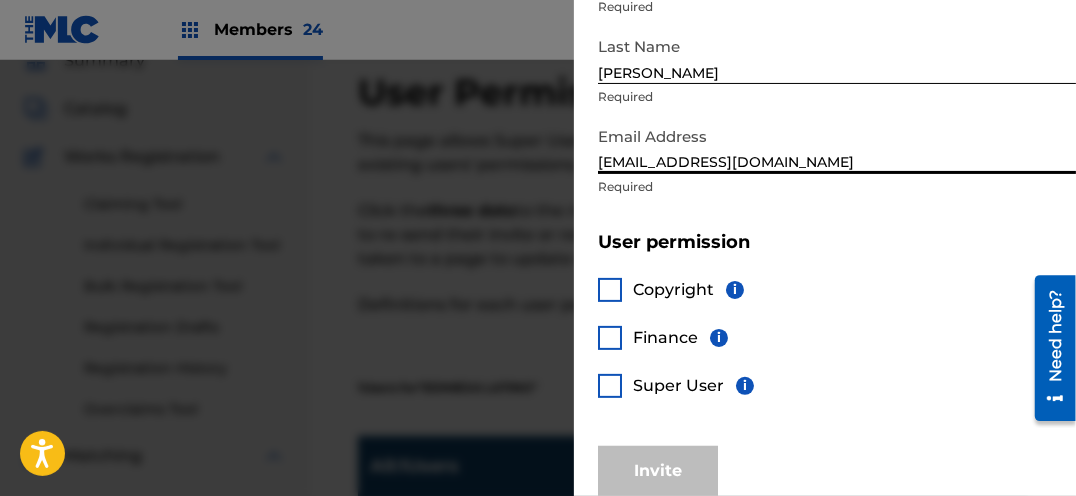 scroll, scrollTop: 202, scrollLeft: 0, axis: vertical 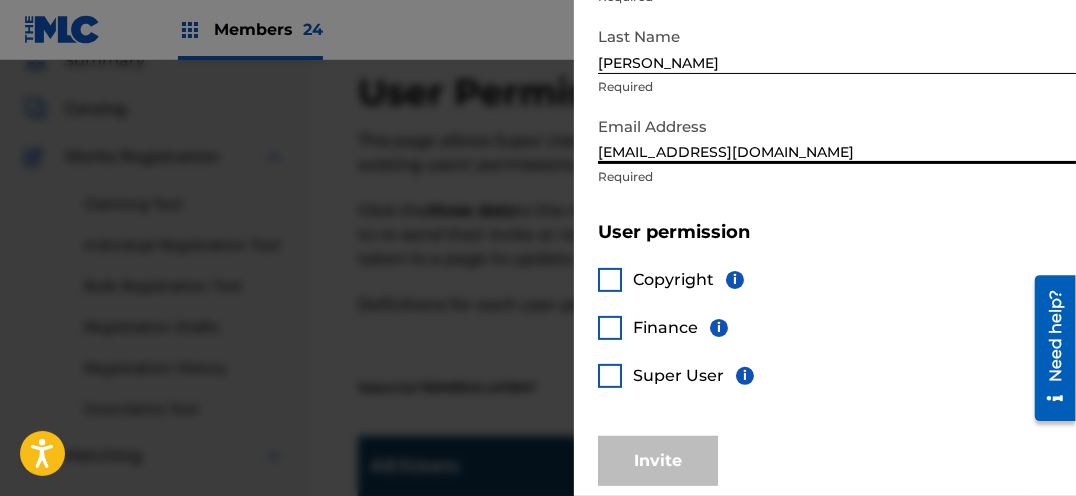 type on "[EMAIL_ADDRESS][DOMAIN_NAME]" 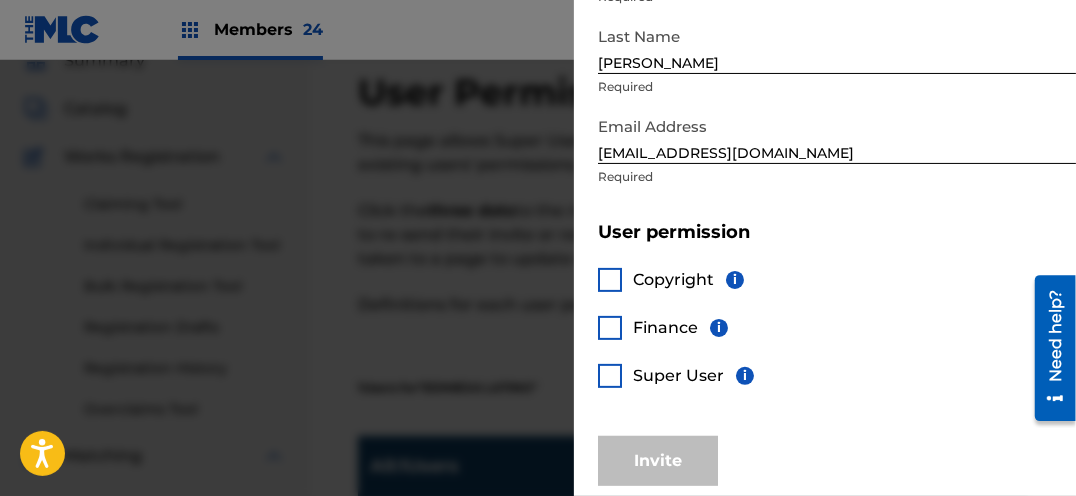 click at bounding box center (610, 376) 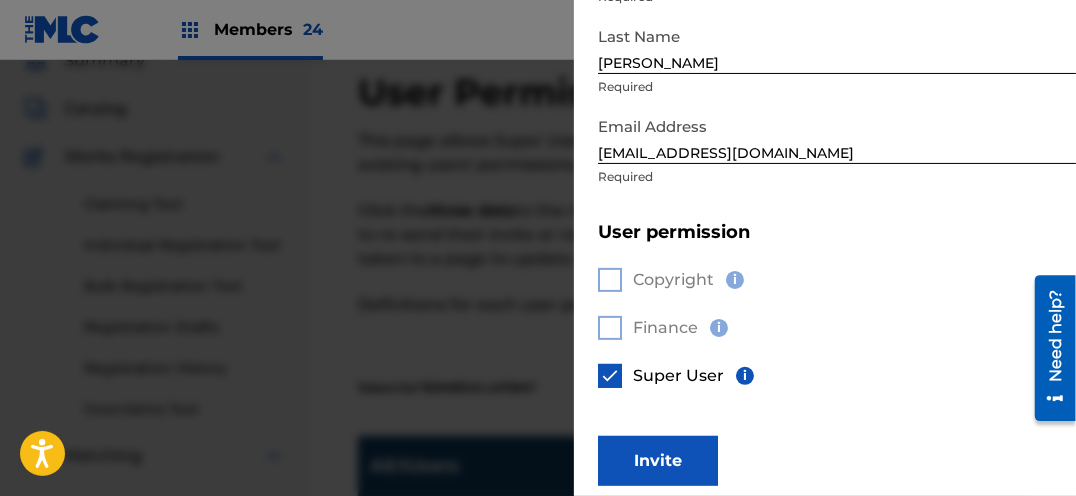 click on "Invite" at bounding box center (658, 461) 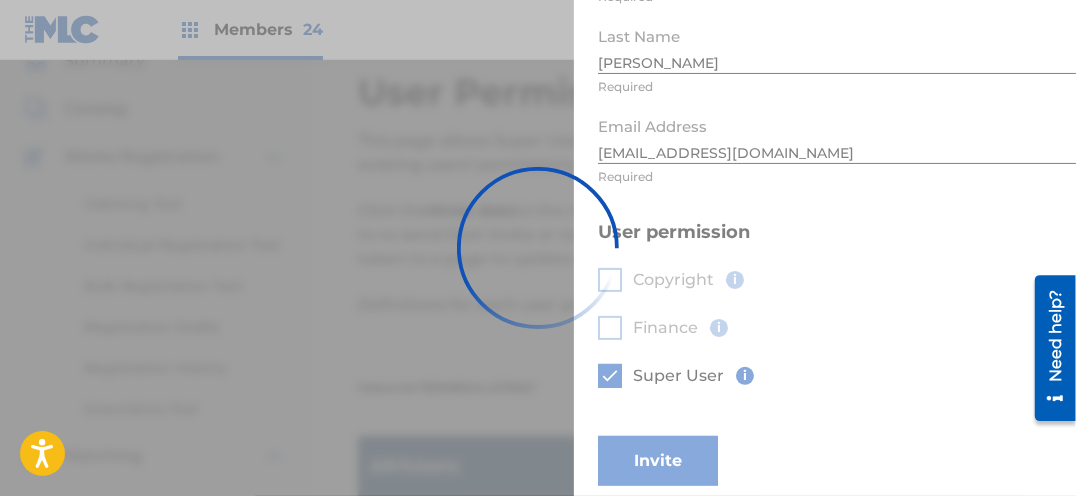 scroll, scrollTop: 0, scrollLeft: 0, axis: both 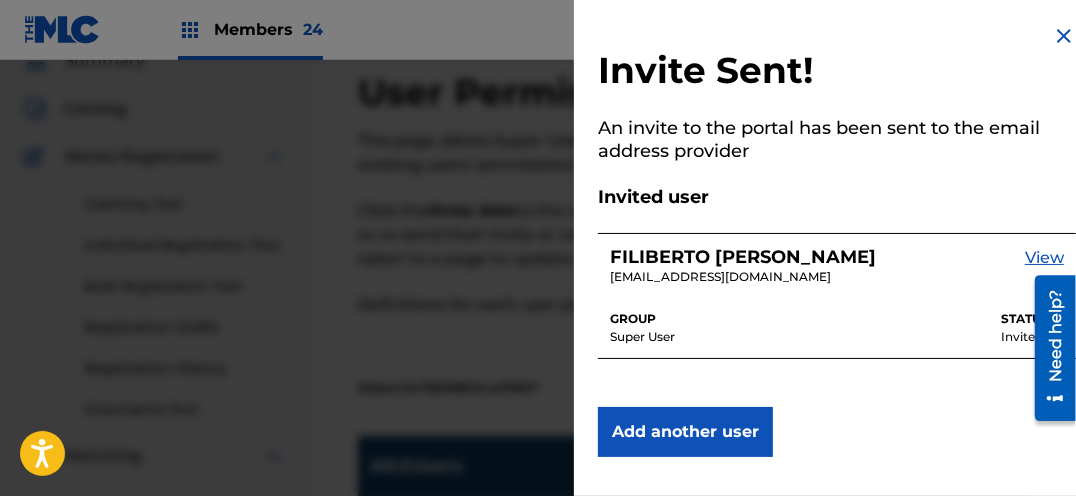 type 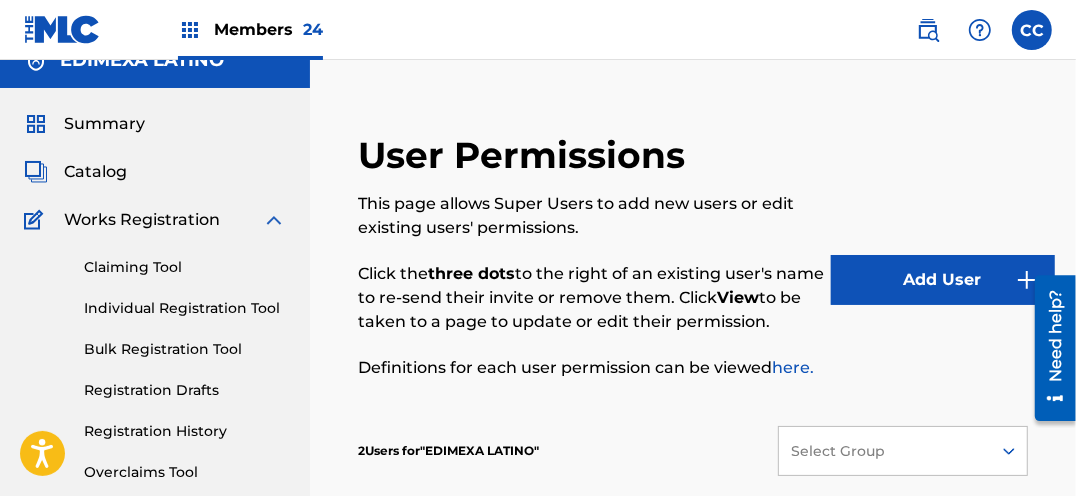 scroll, scrollTop: 0, scrollLeft: 0, axis: both 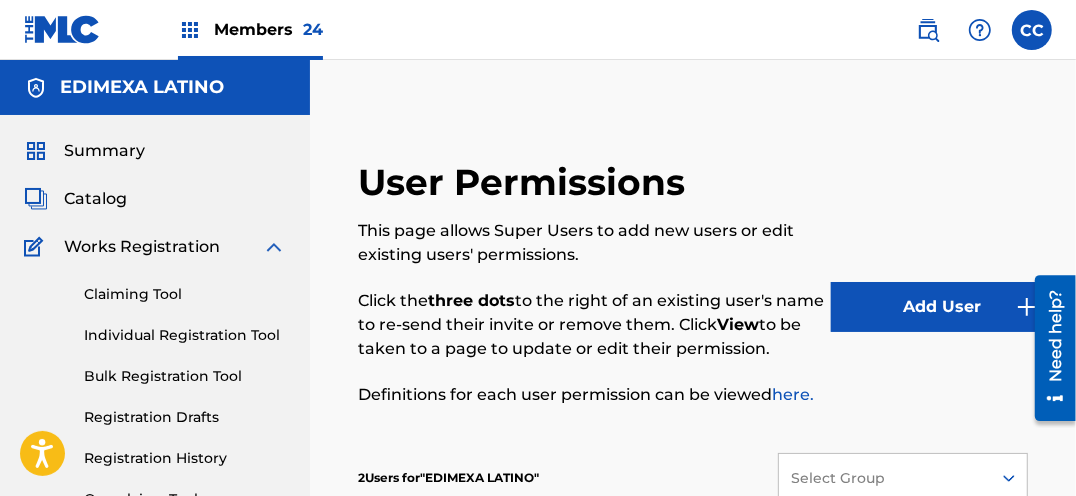 click on "Summary Catalog Works Registration Claiming Tool Individual Registration Tool Bulk Registration Tool Registration Drafts Registration History Overclaims Tool Matching Matching Tool Match History Royalties Summary Statements Annual Statements Rate Sheets Member Settings Banking Information Member Information User Permissions Contact Information Member Benefits" at bounding box center (155, 629) 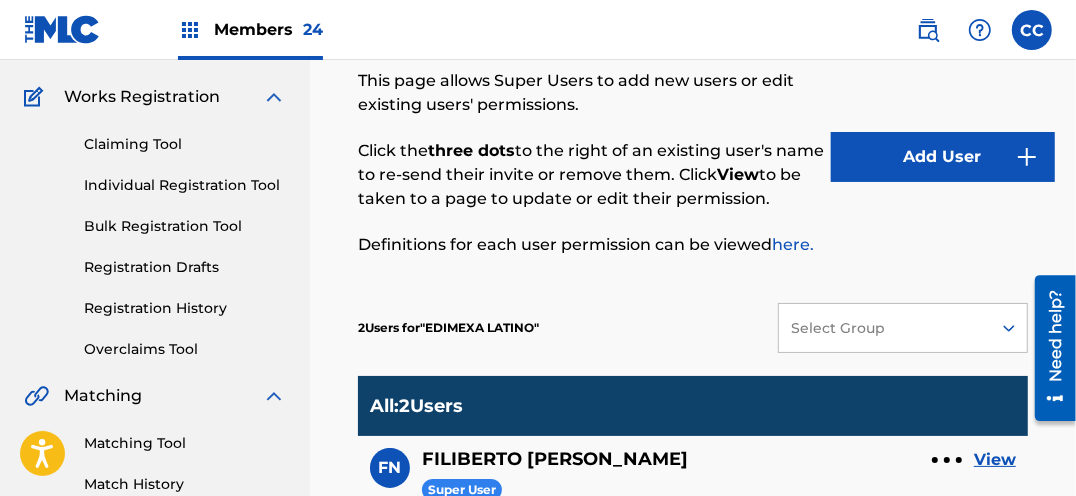 scroll, scrollTop: 0, scrollLeft: 0, axis: both 